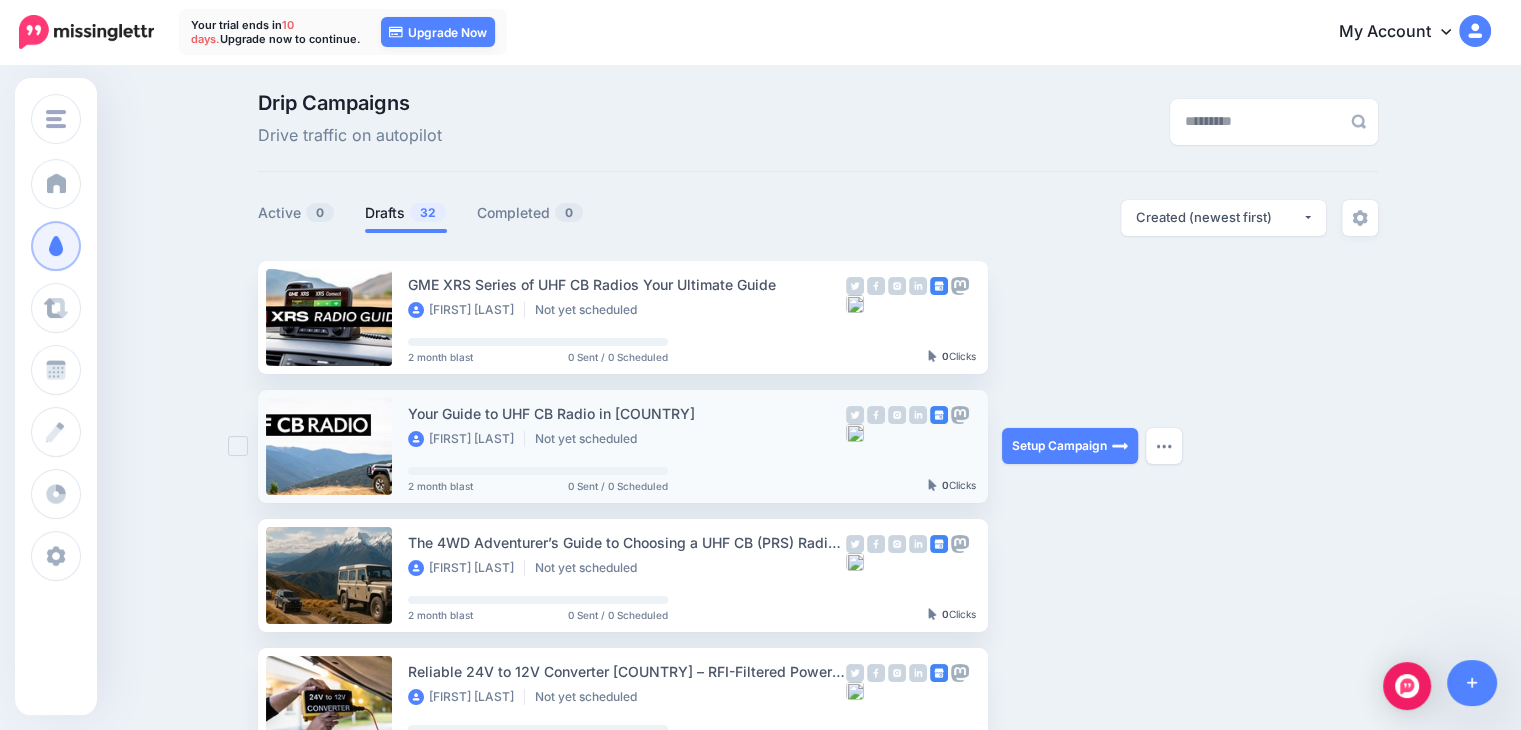 scroll, scrollTop: 0, scrollLeft: 0, axis: both 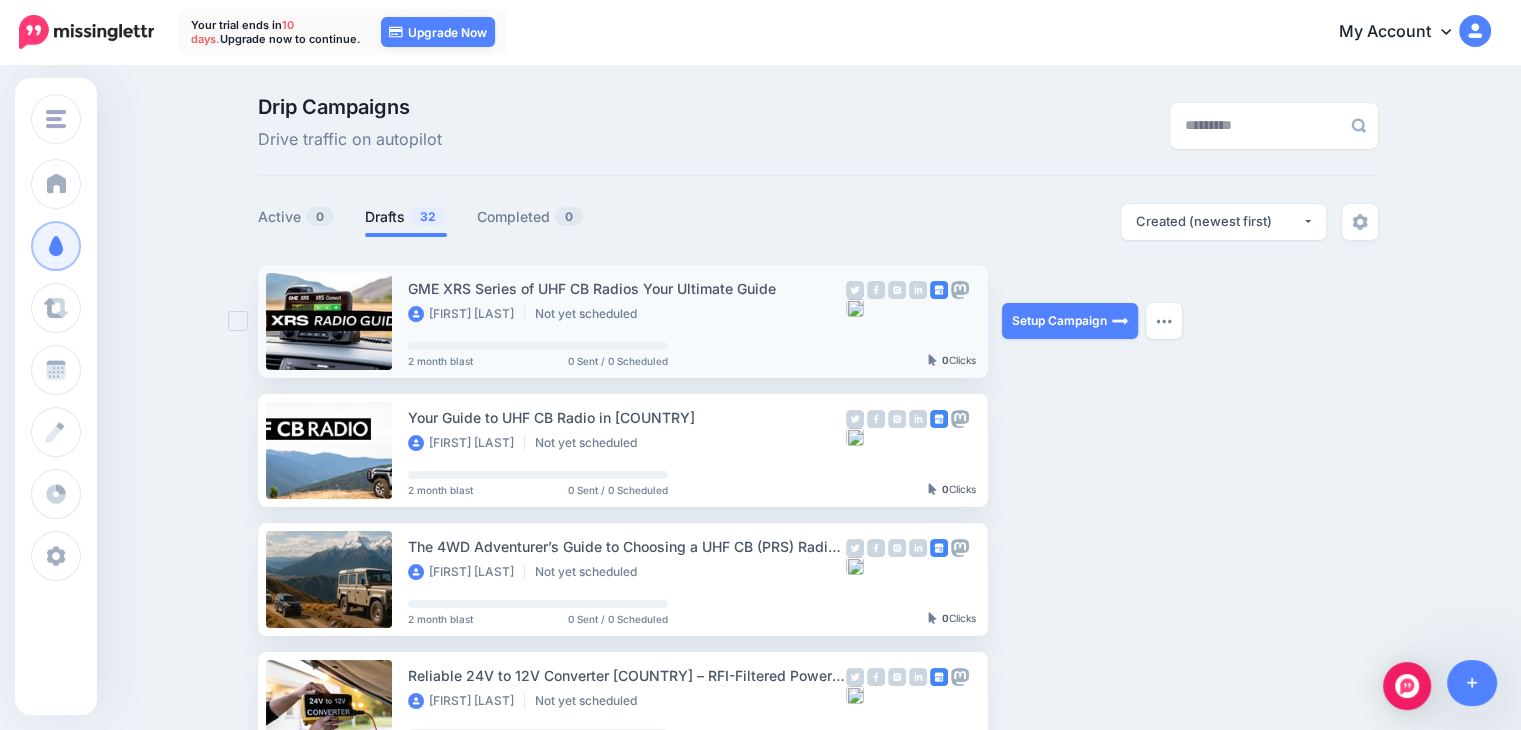 click at bounding box center (876, 290) 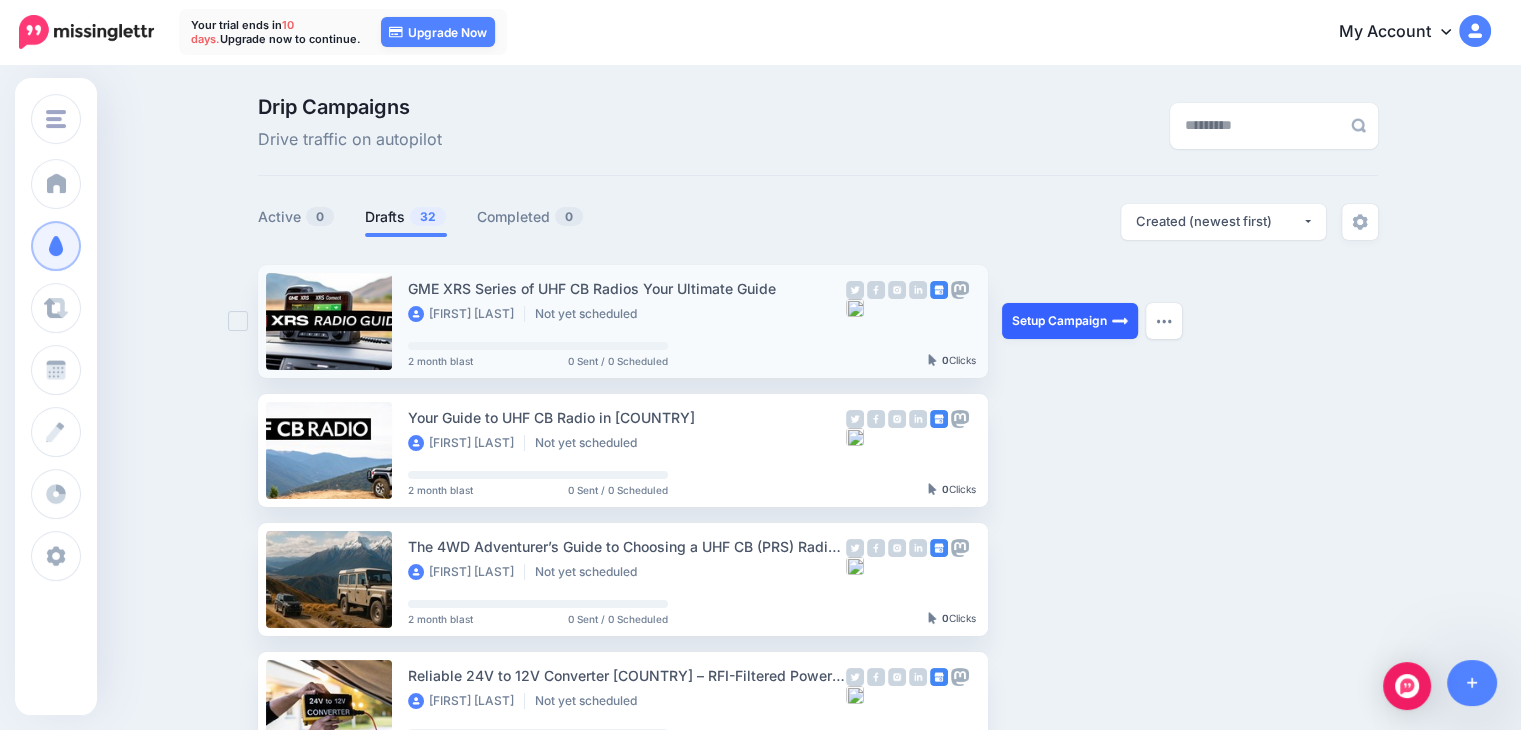 click on "Setup Campaign" at bounding box center (1070, 321) 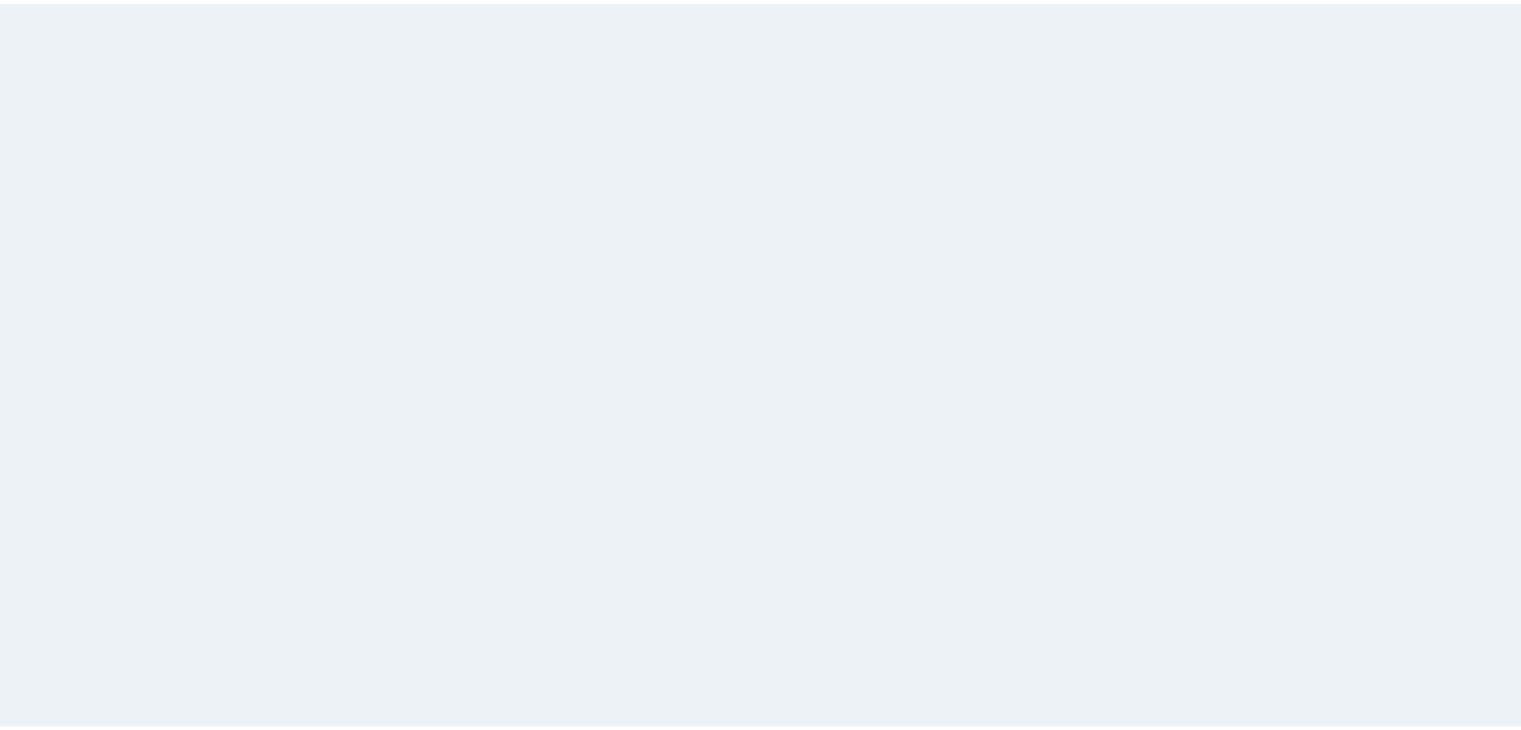 scroll, scrollTop: 0, scrollLeft: 0, axis: both 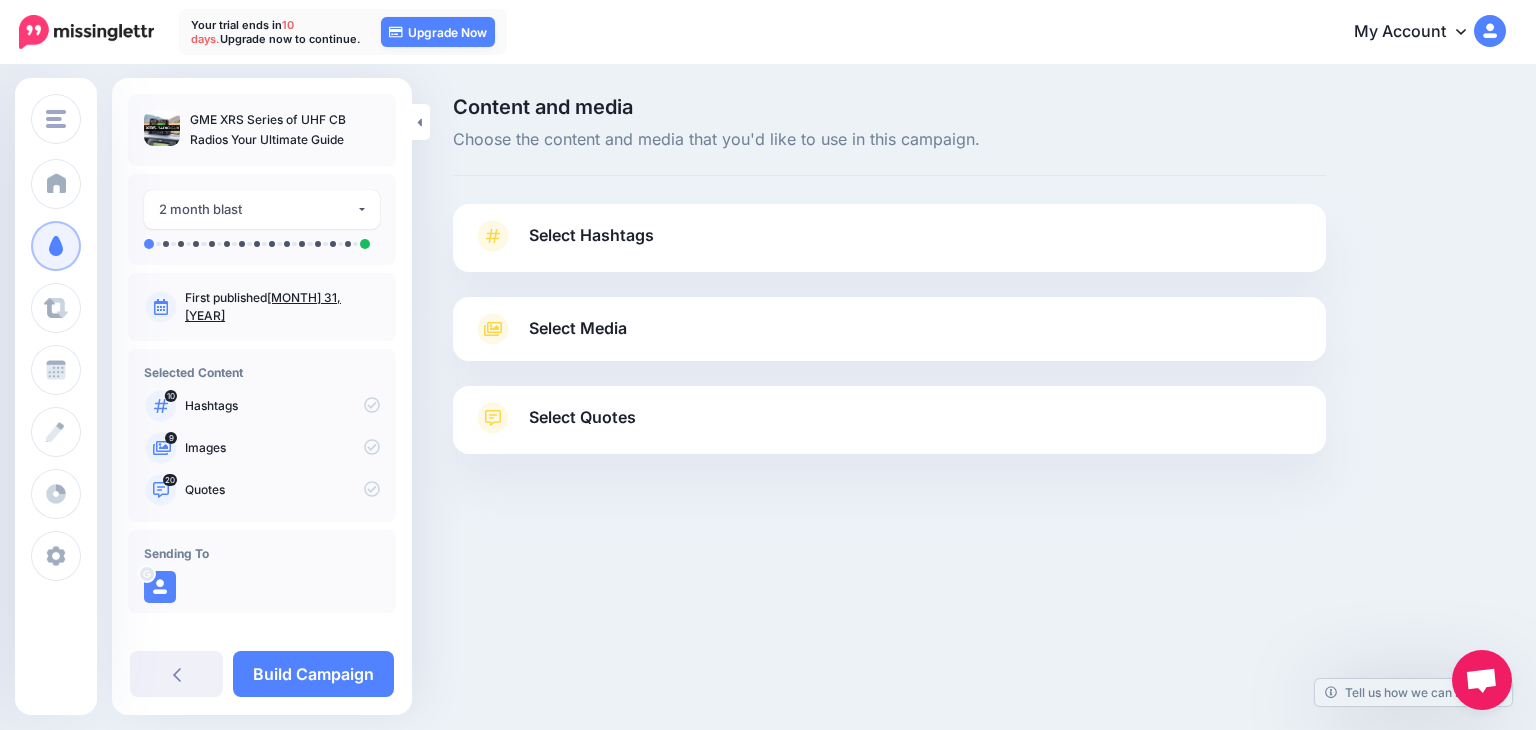 click on "Select Media" at bounding box center (578, 328) 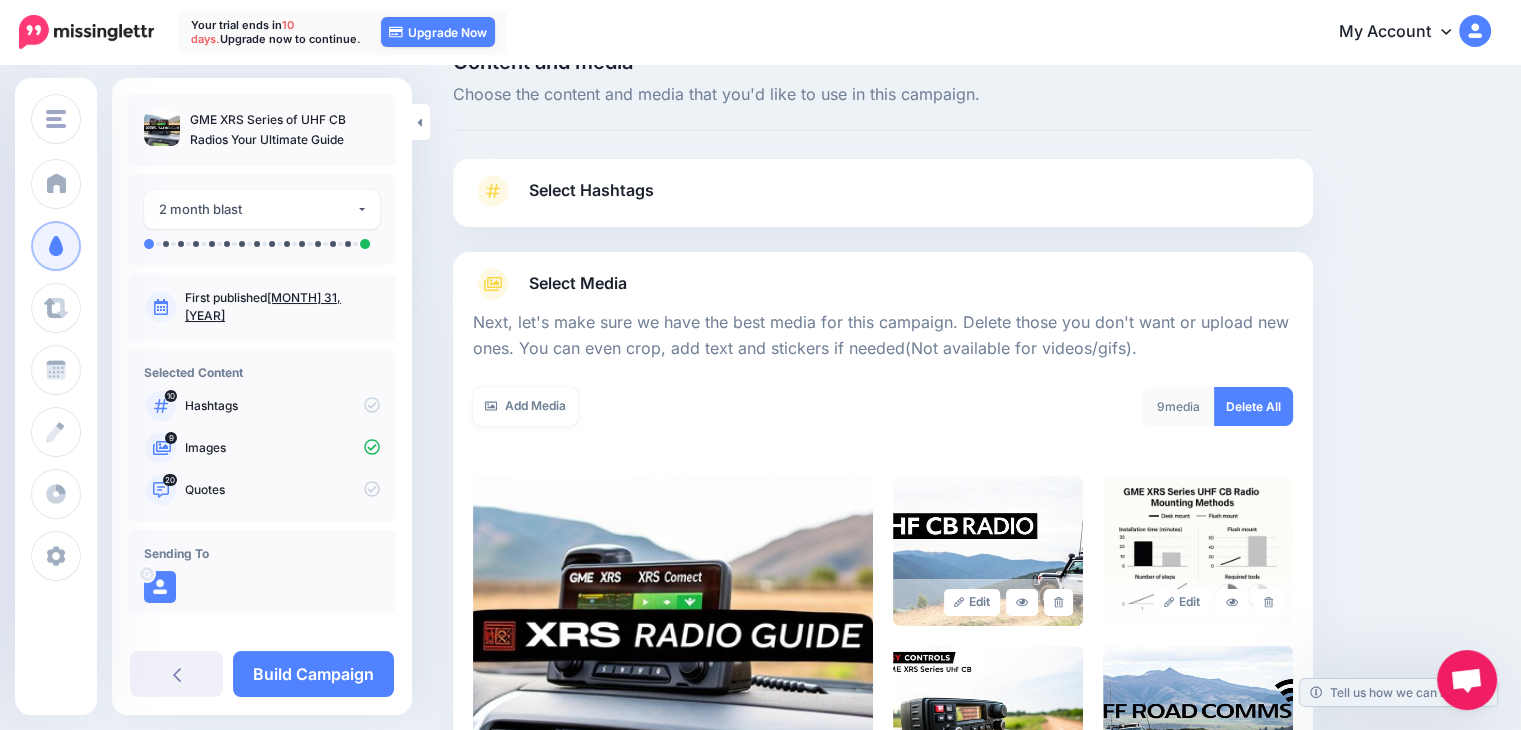 scroll, scrollTop: 0, scrollLeft: 0, axis: both 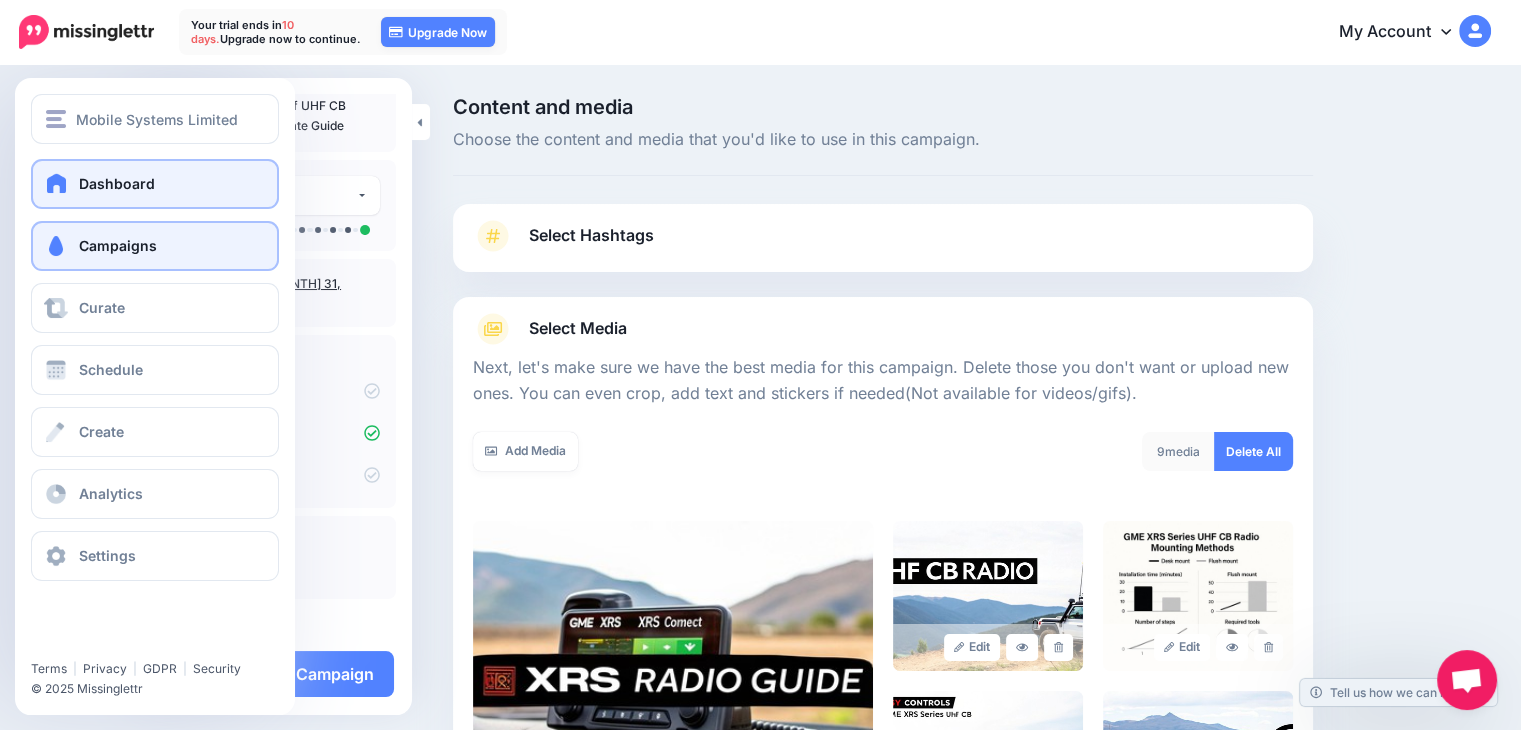 click on "Dashboard" at bounding box center (155, 184) 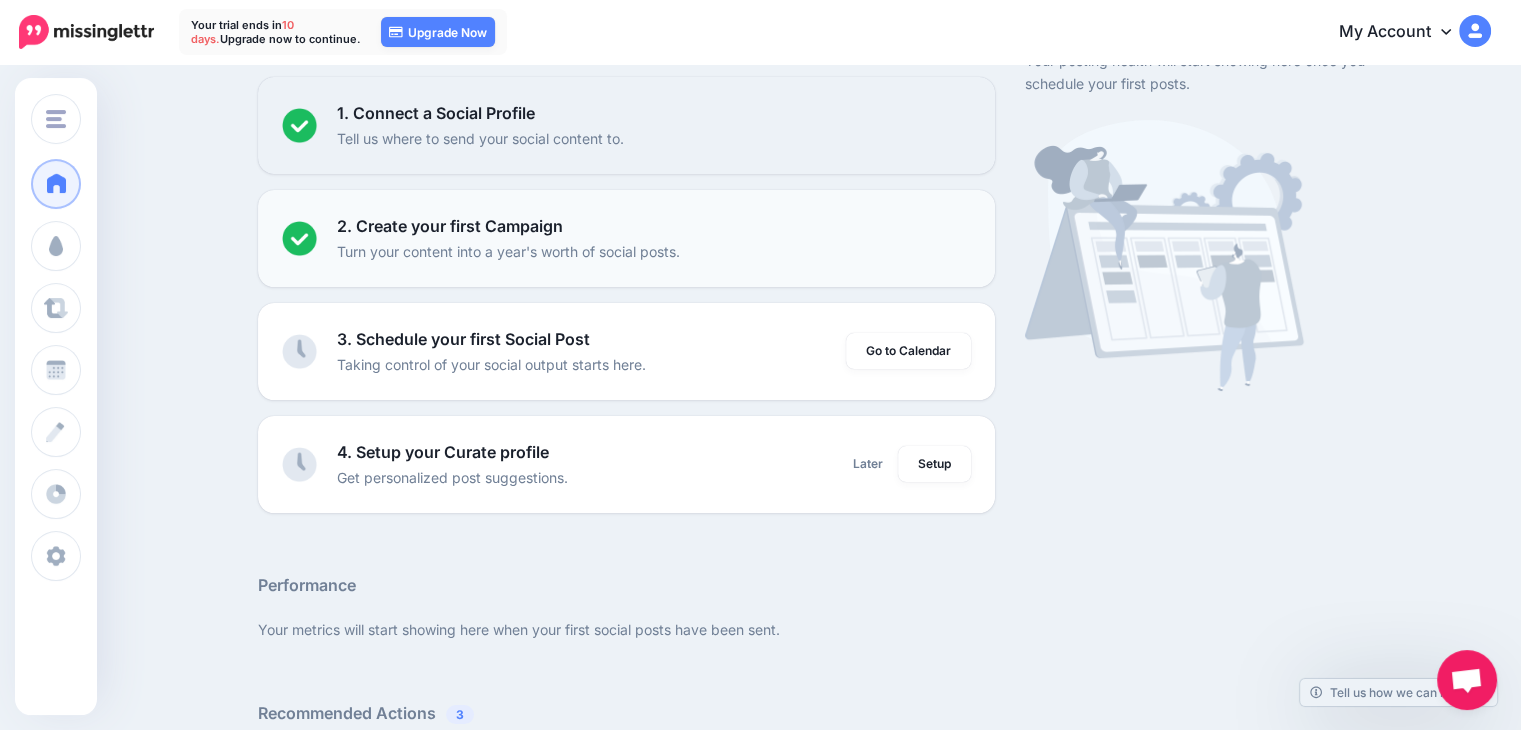 scroll, scrollTop: 0, scrollLeft: 0, axis: both 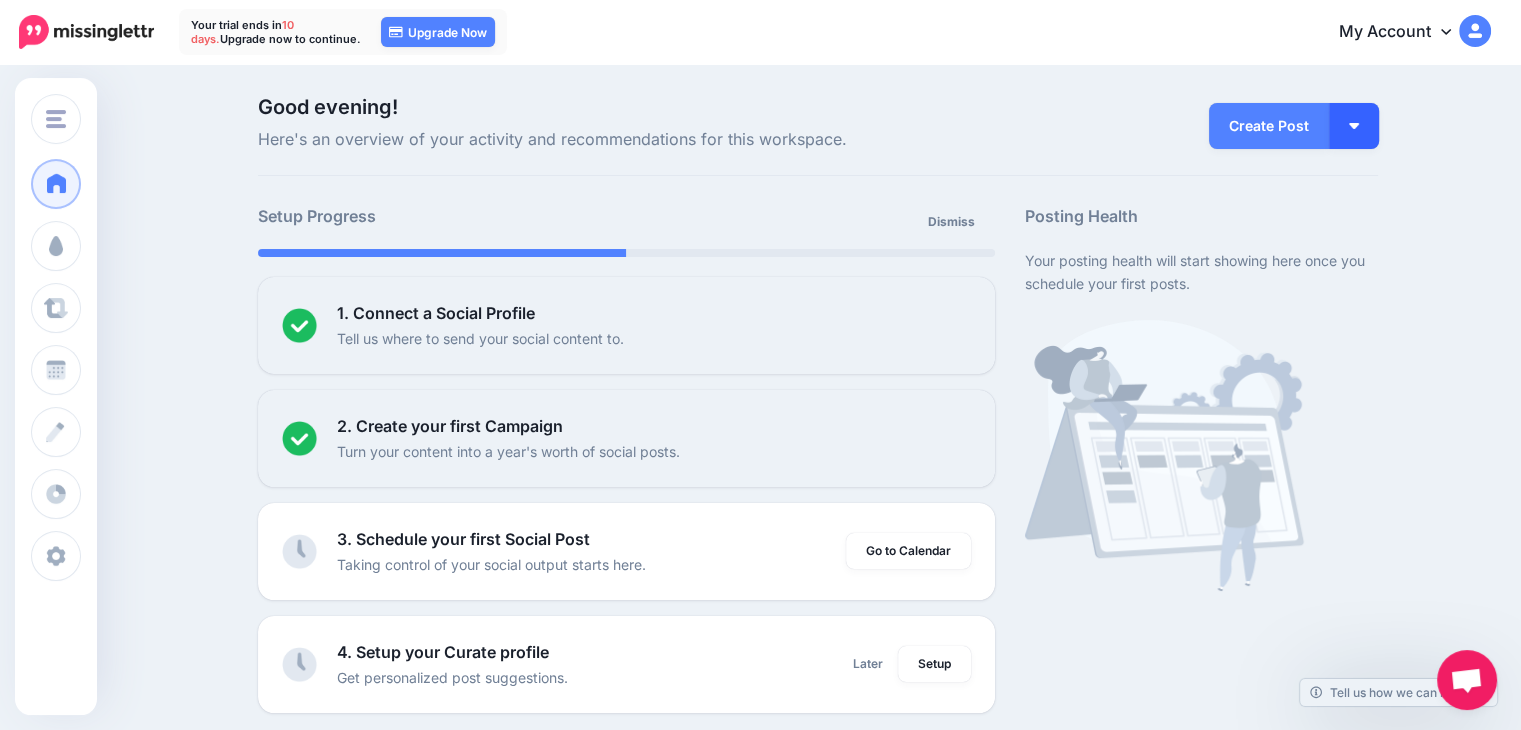 click at bounding box center (1354, 126) 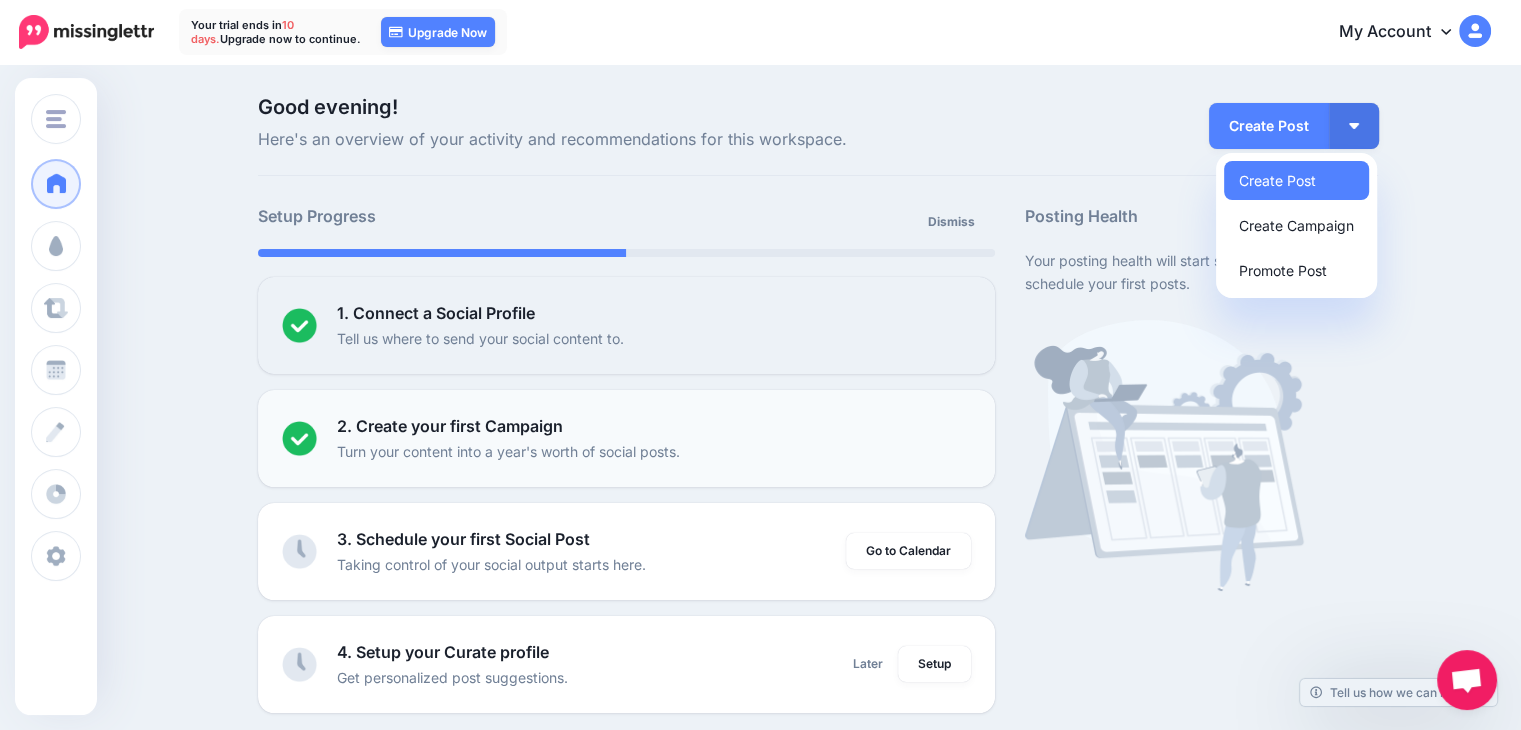 click on "Turn your content into a year's worth of social posts." at bounding box center [508, 451] 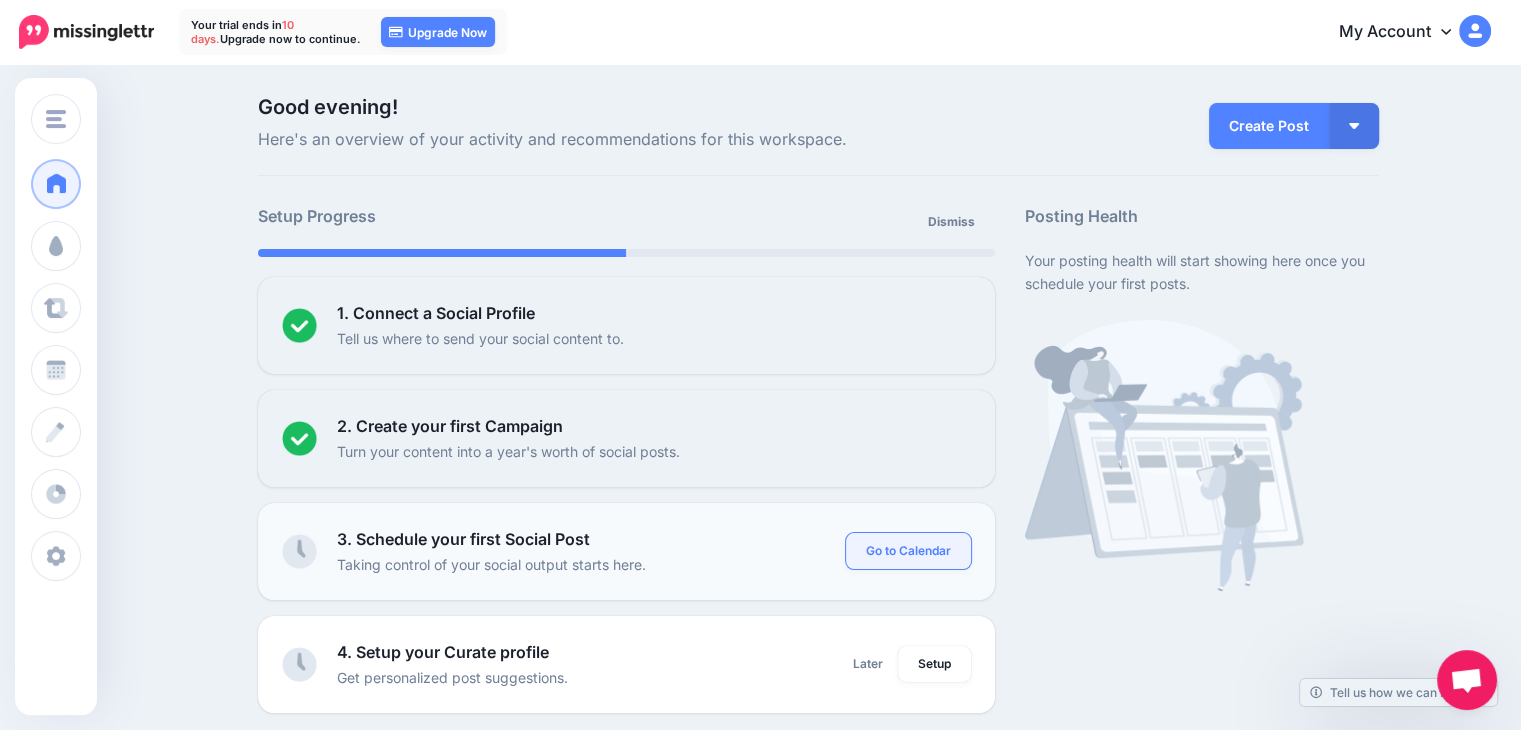 click on "Go to Calendar" at bounding box center [908, 551] 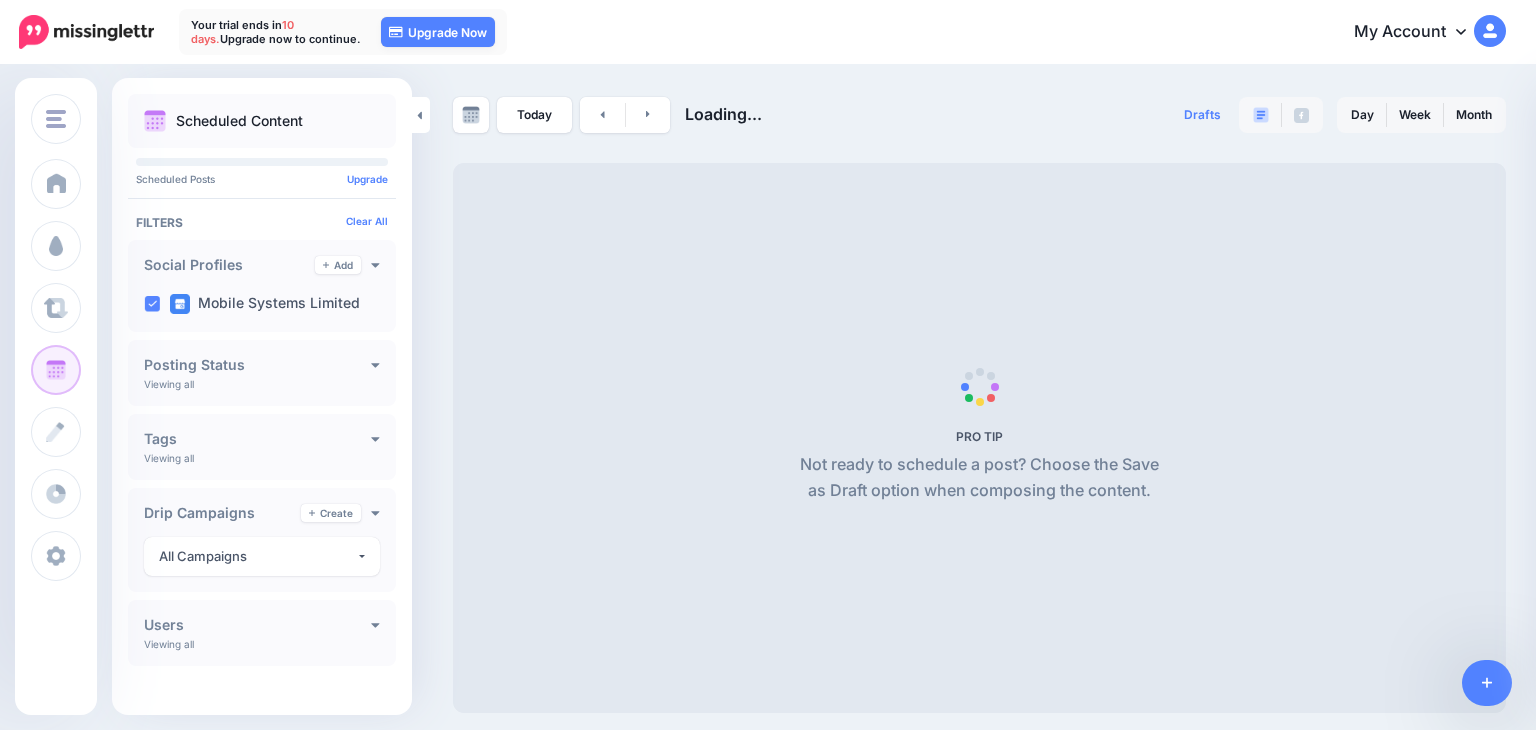 scroll, scrollTop: 0, scrollLeft: 0, axis: both 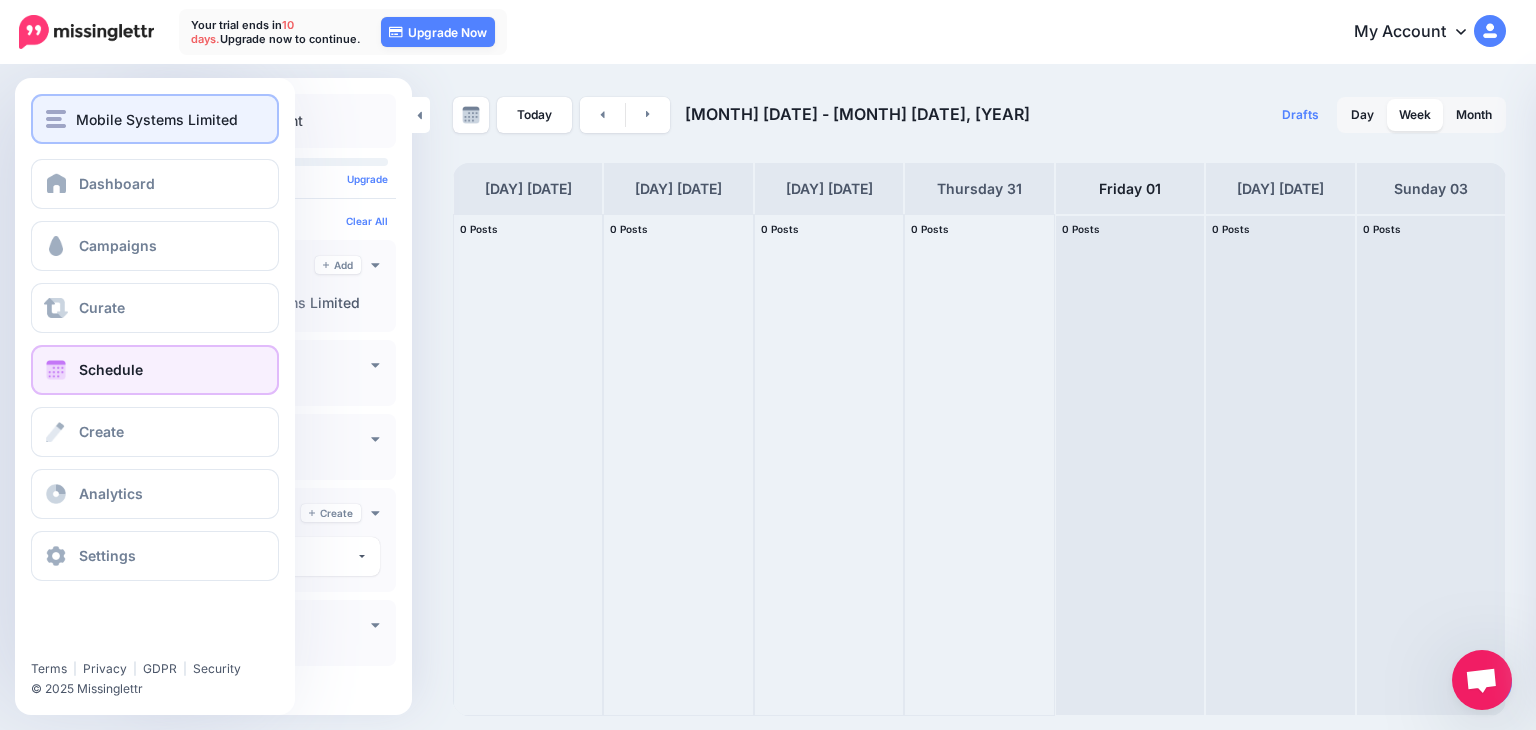 click at bounding box center (56, 119) 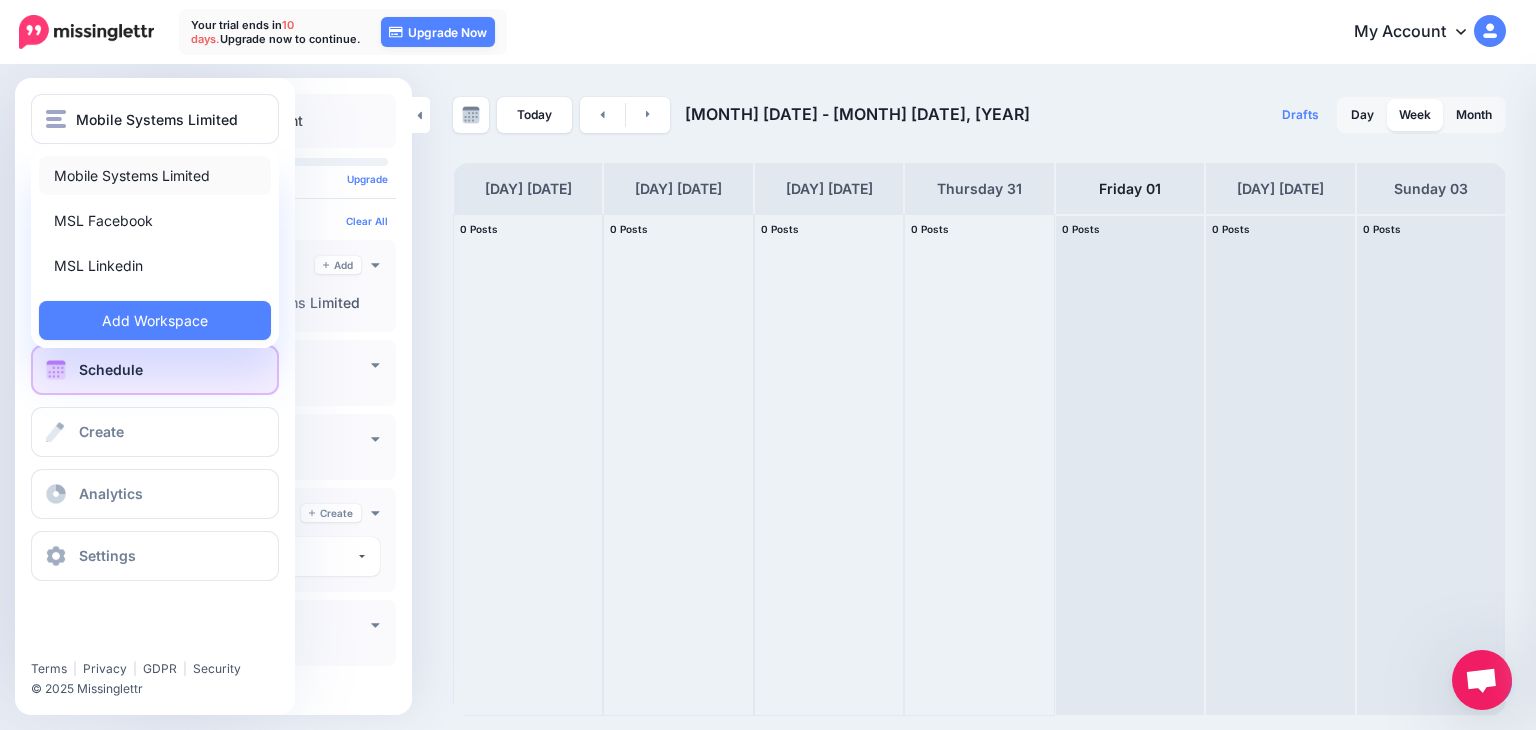 click on "Mobile Systems Limited" at bounding box center [155, 175] 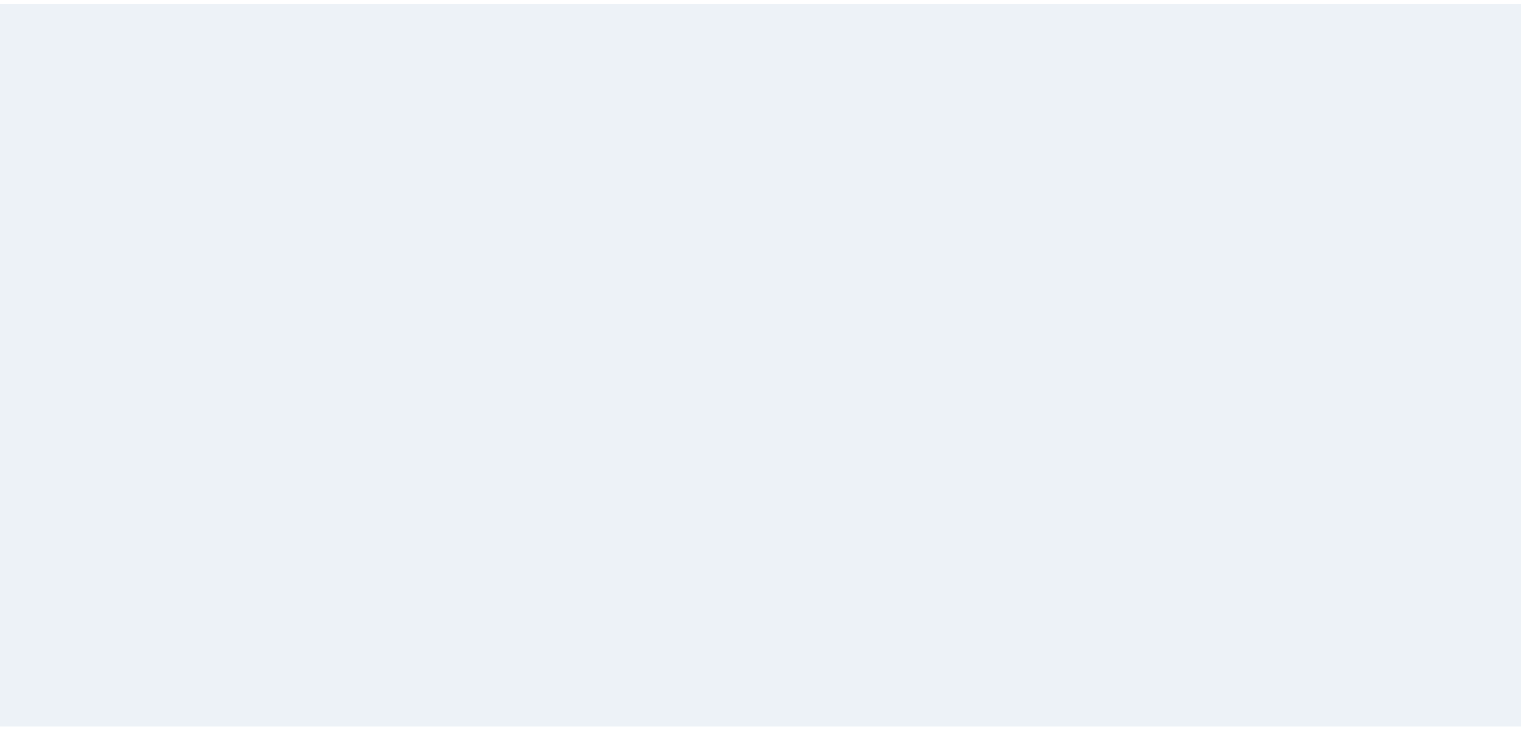 scroll, scrollTop: 0, scrollLeft: 0, axis: both 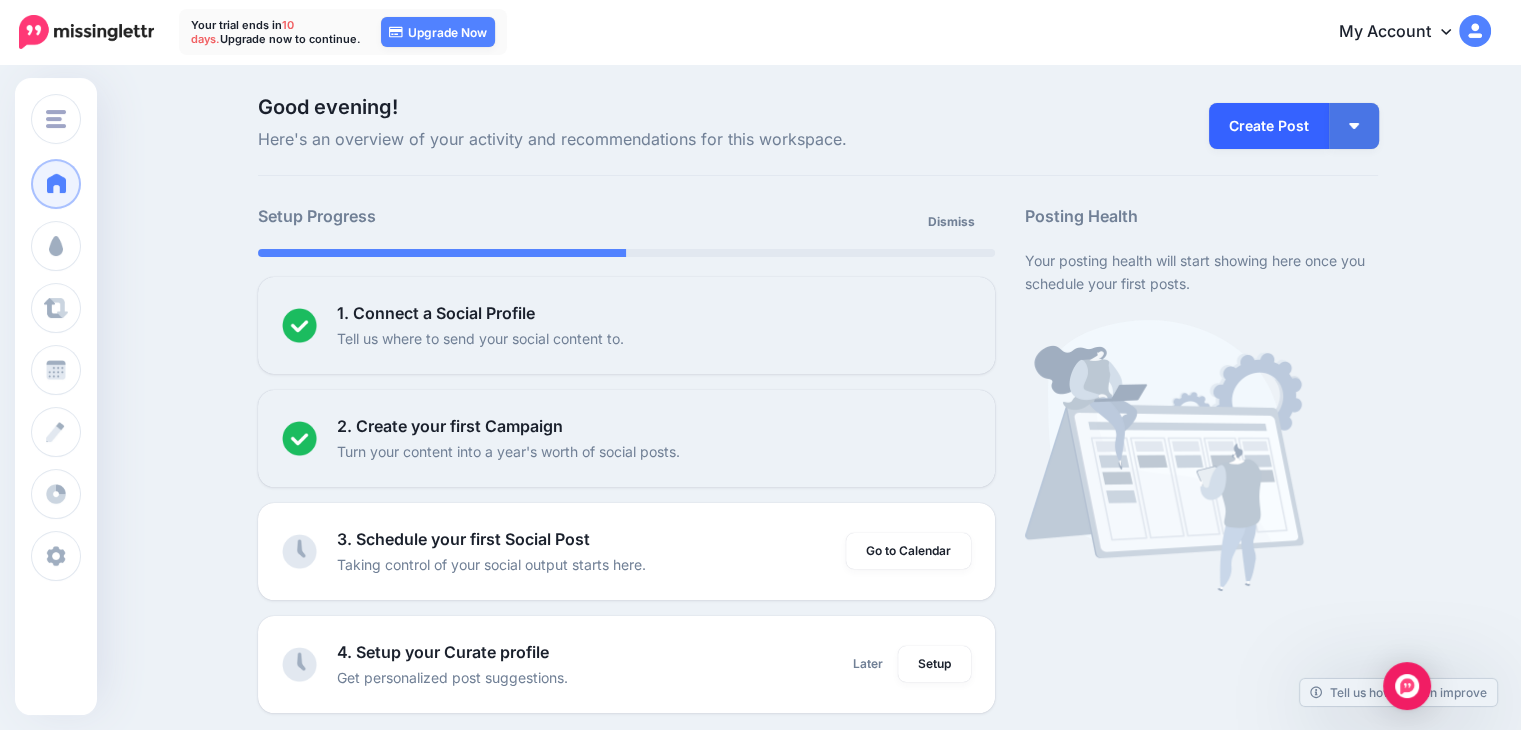 click on "Create Post" at bounding box center [1269, 126] 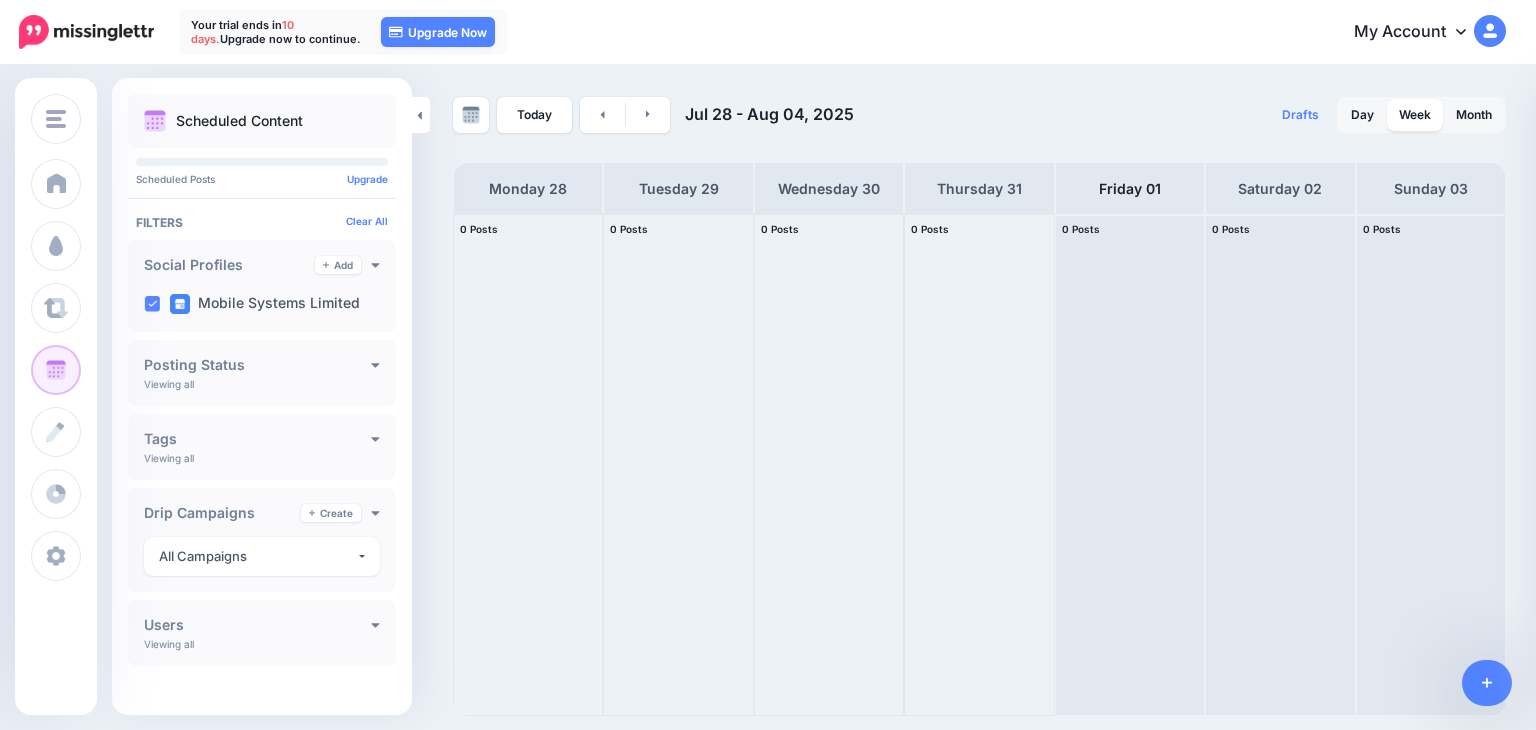 scroll, scrollTop: 0, scrollLeft: 0, axis: both 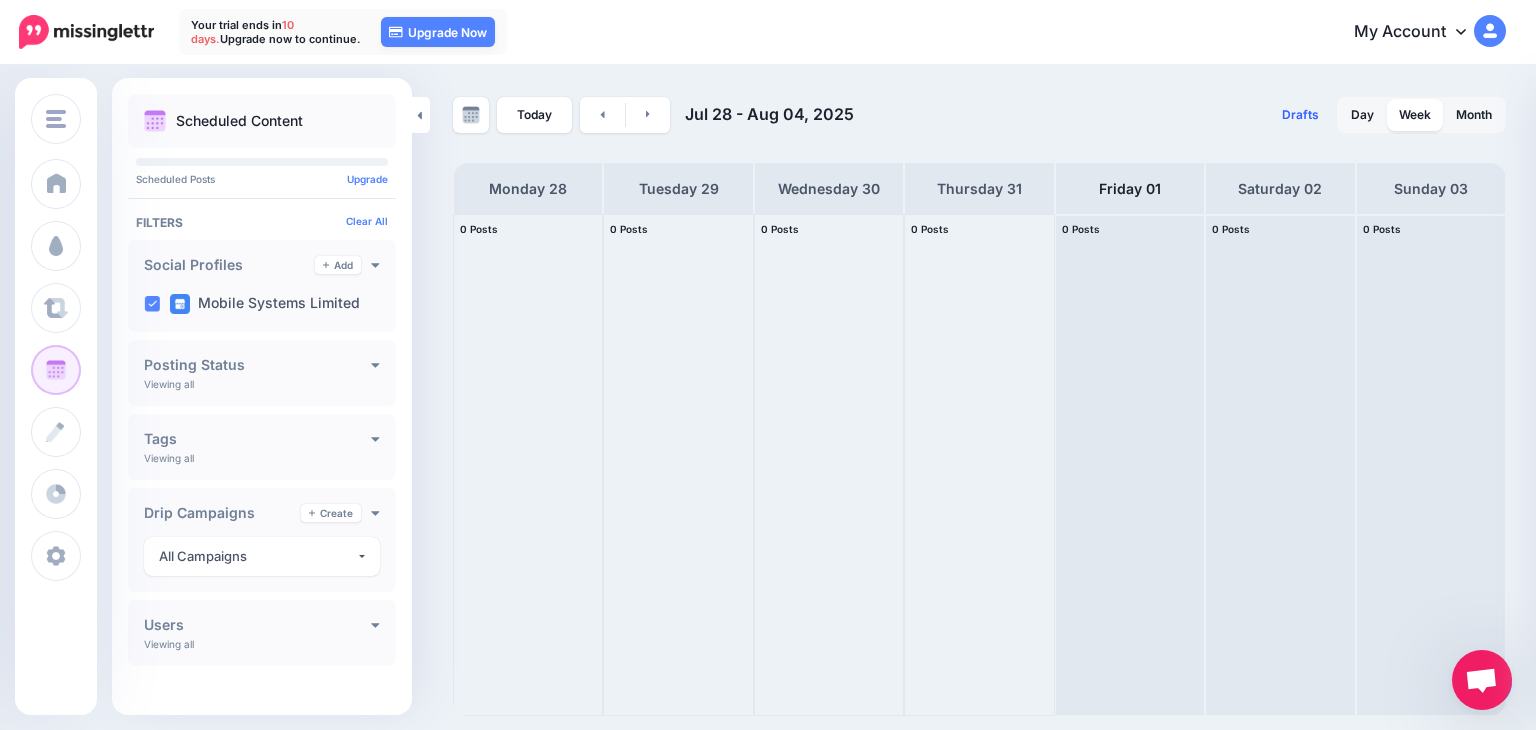 click on "Drafts" at bounding box center [1300, 115] 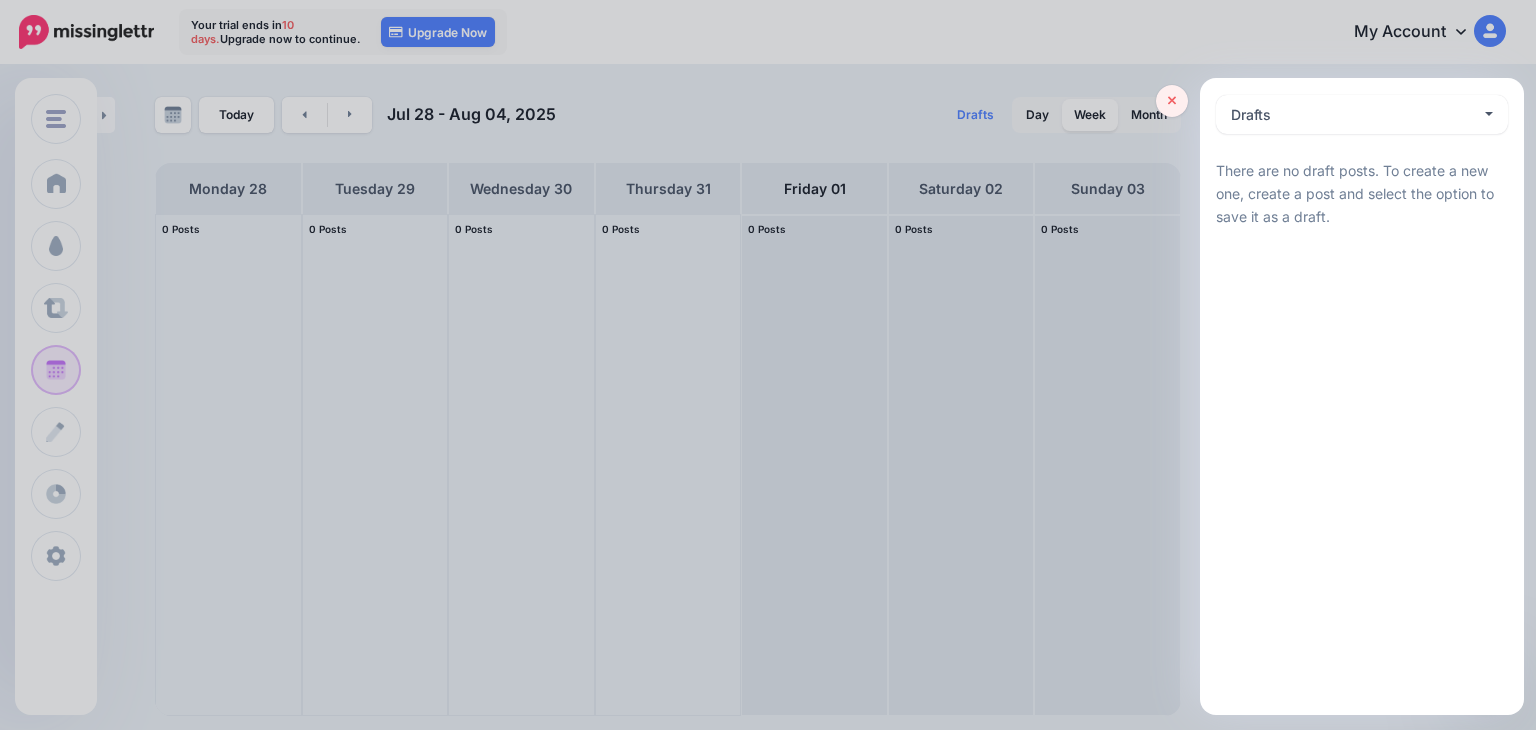 click 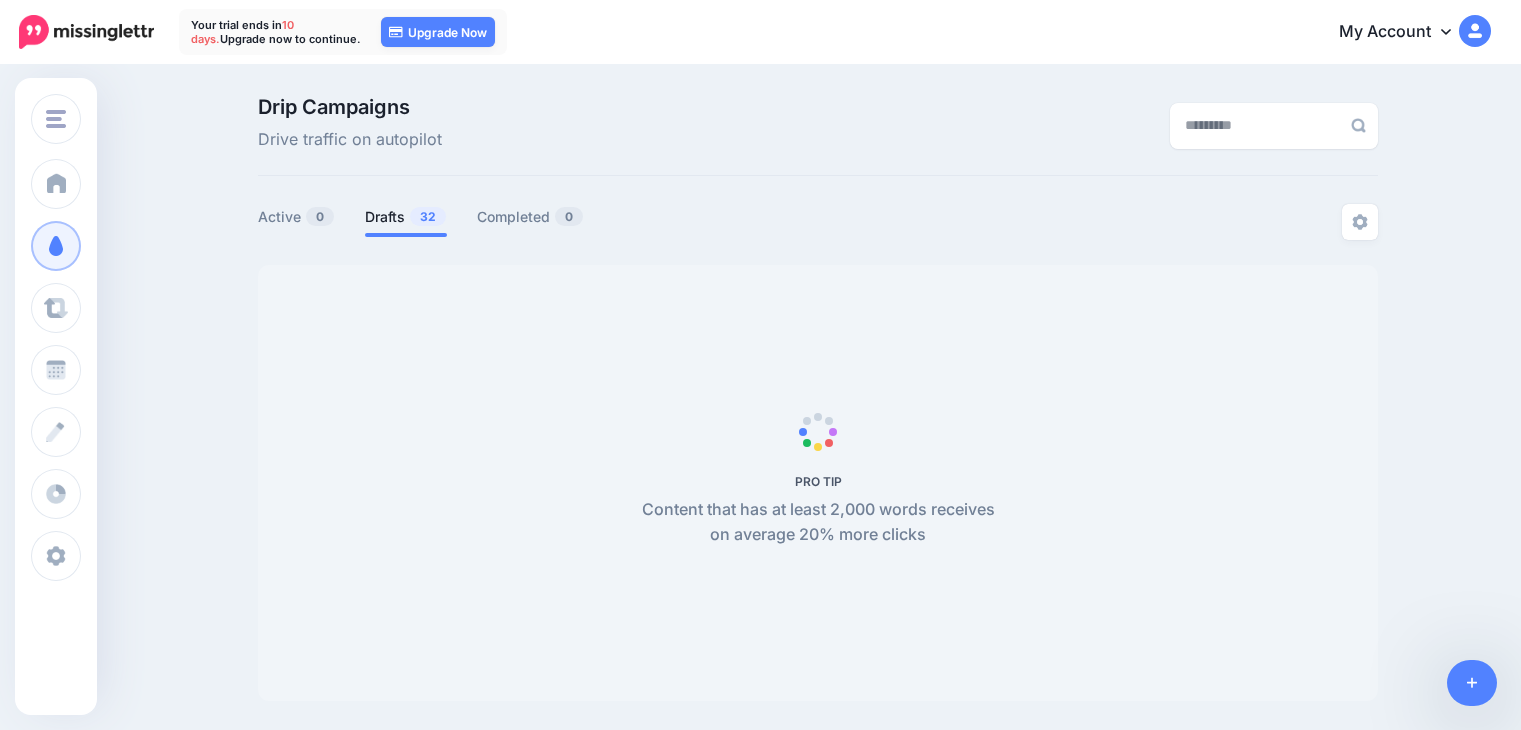 scroll, scrollTop: 0, scrollLeft: 0, axis: both 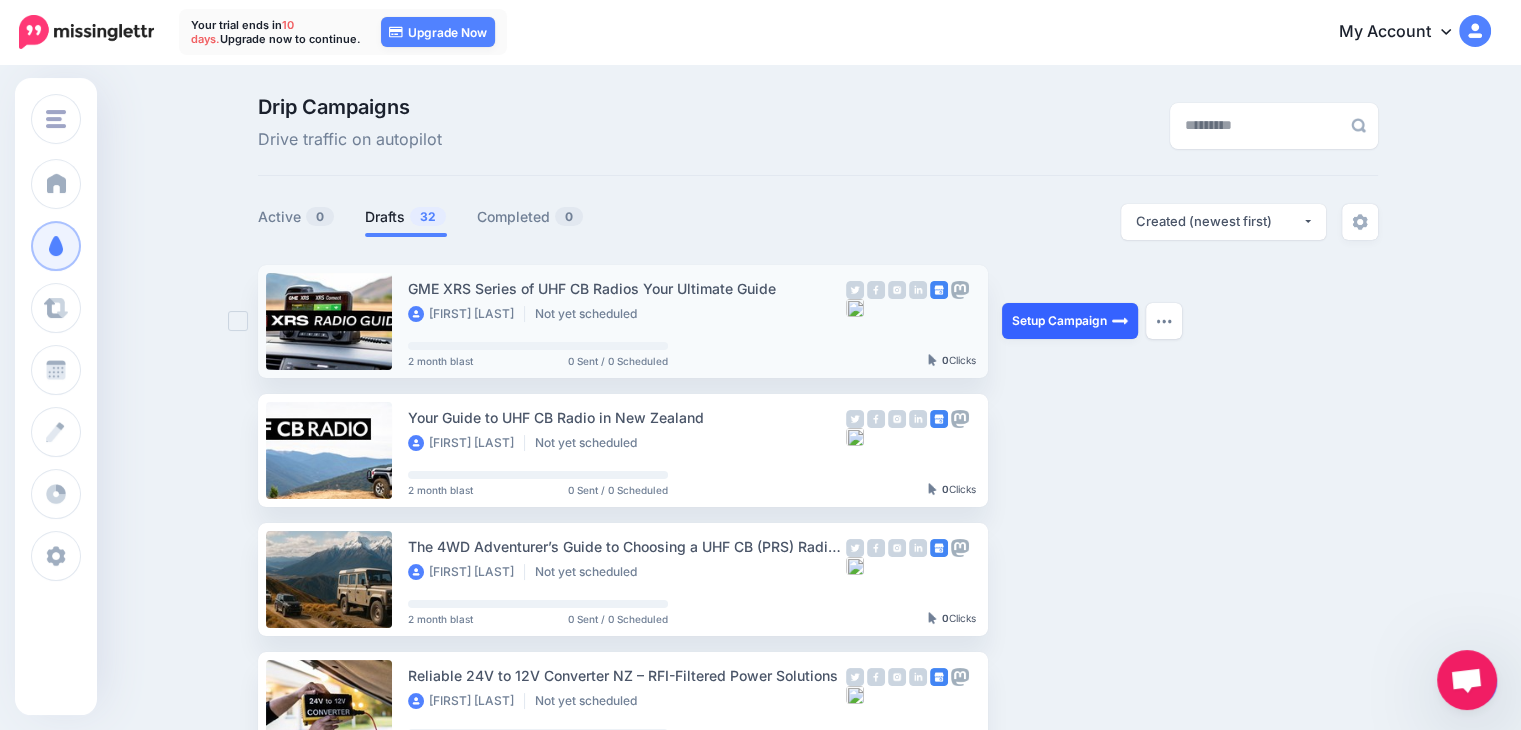 click on "Setup Campaign" at bounding box center (1070, 321) 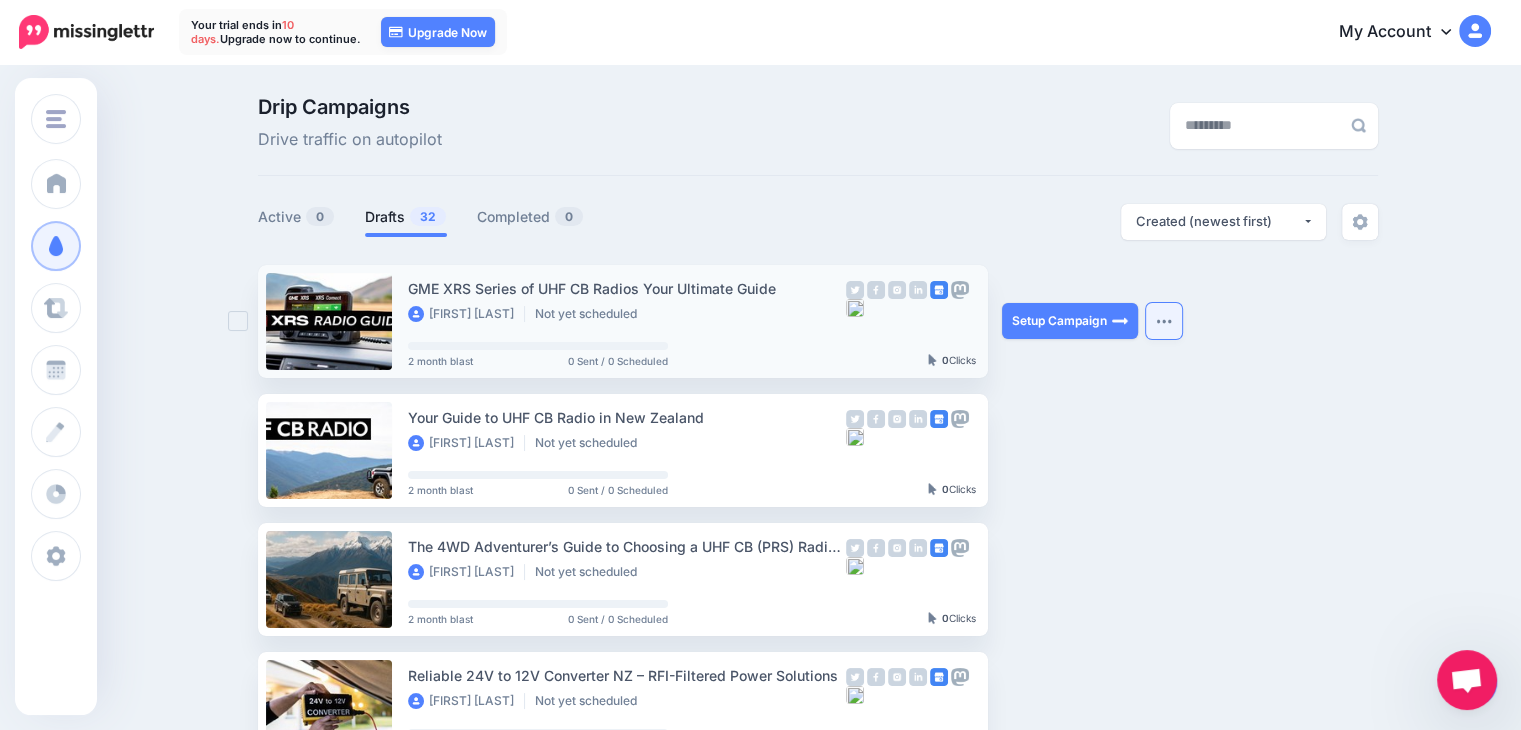 click at bounding box center [1164, 321] 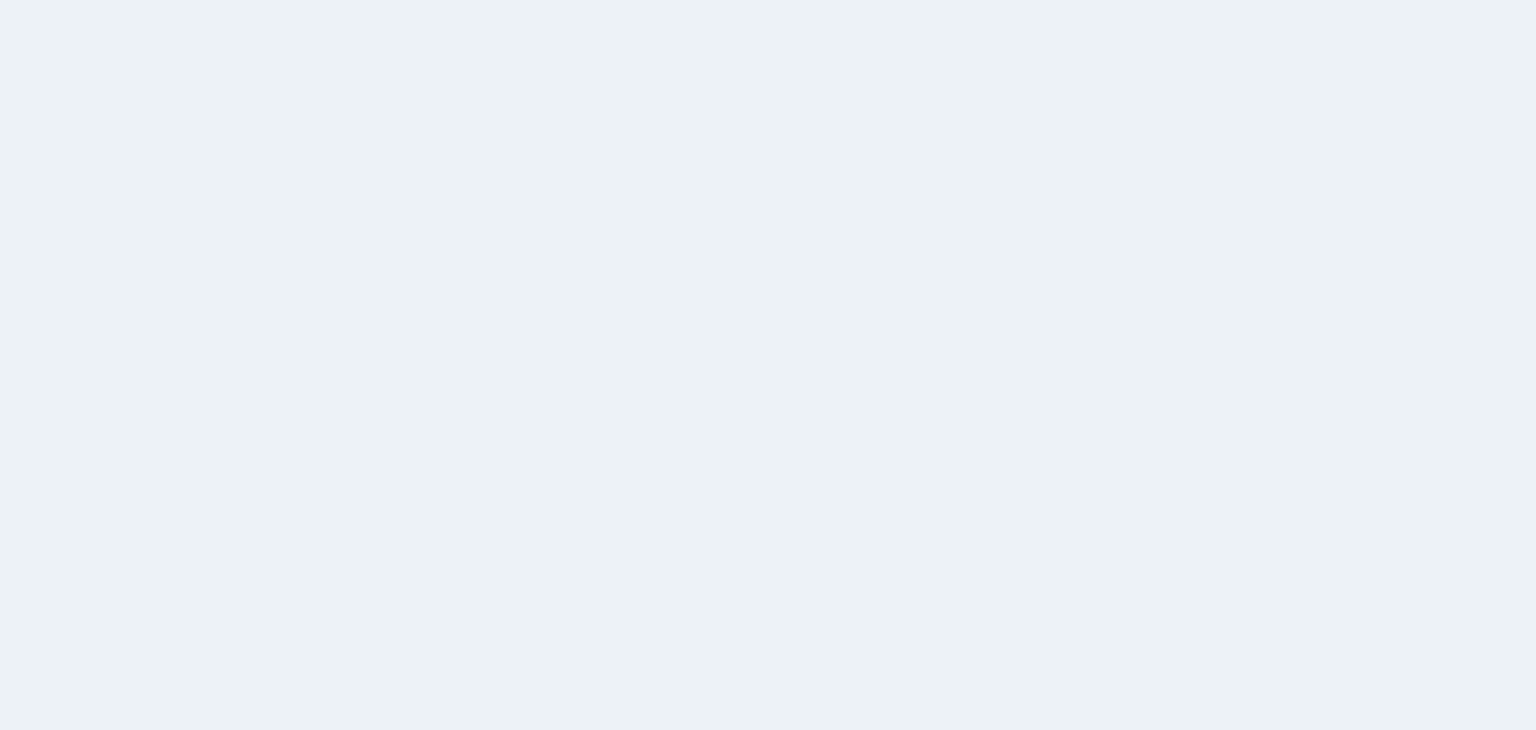 scroll, scrollTop: 0, scrollLeft: 0, axis: both 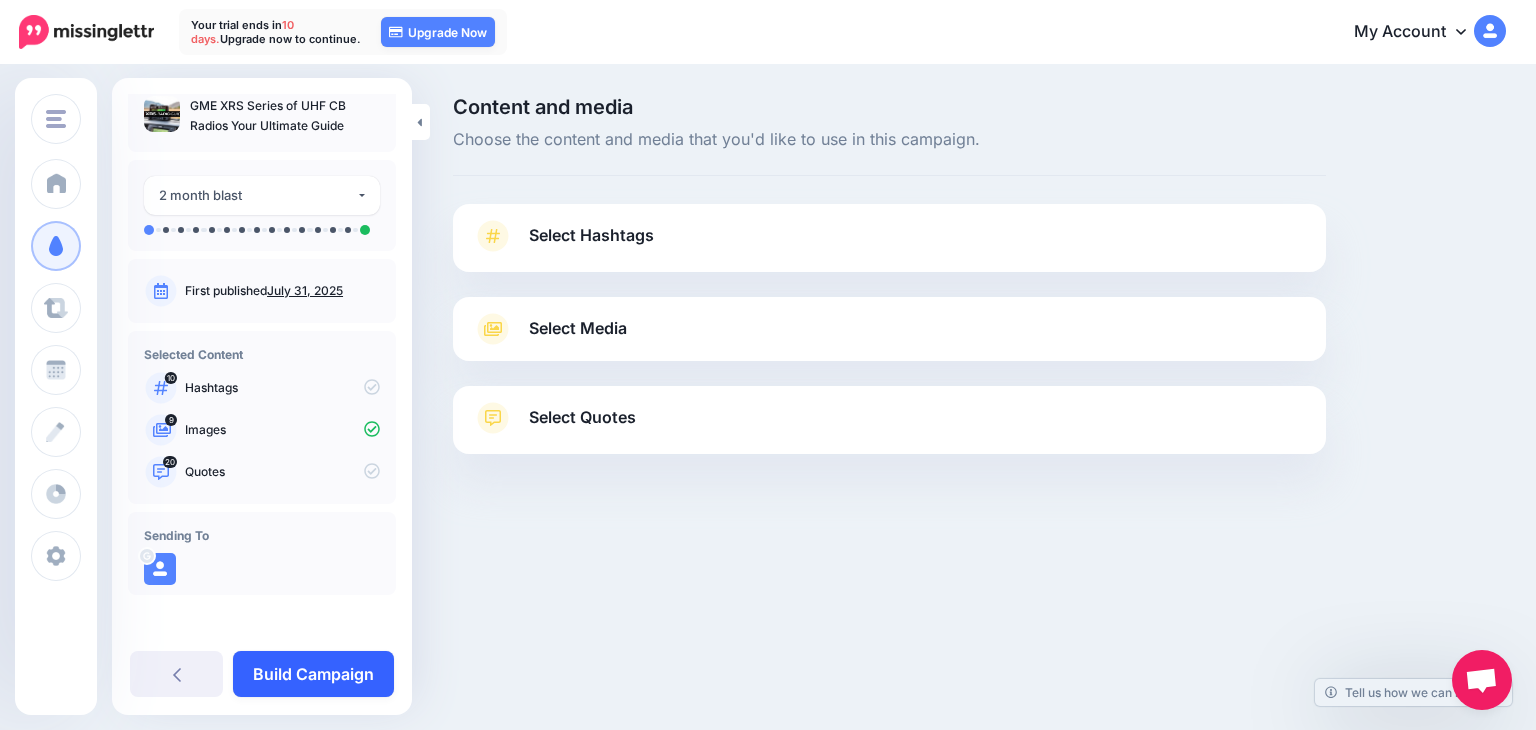 click on "Build Campaign" at bounding box center (313, 674) 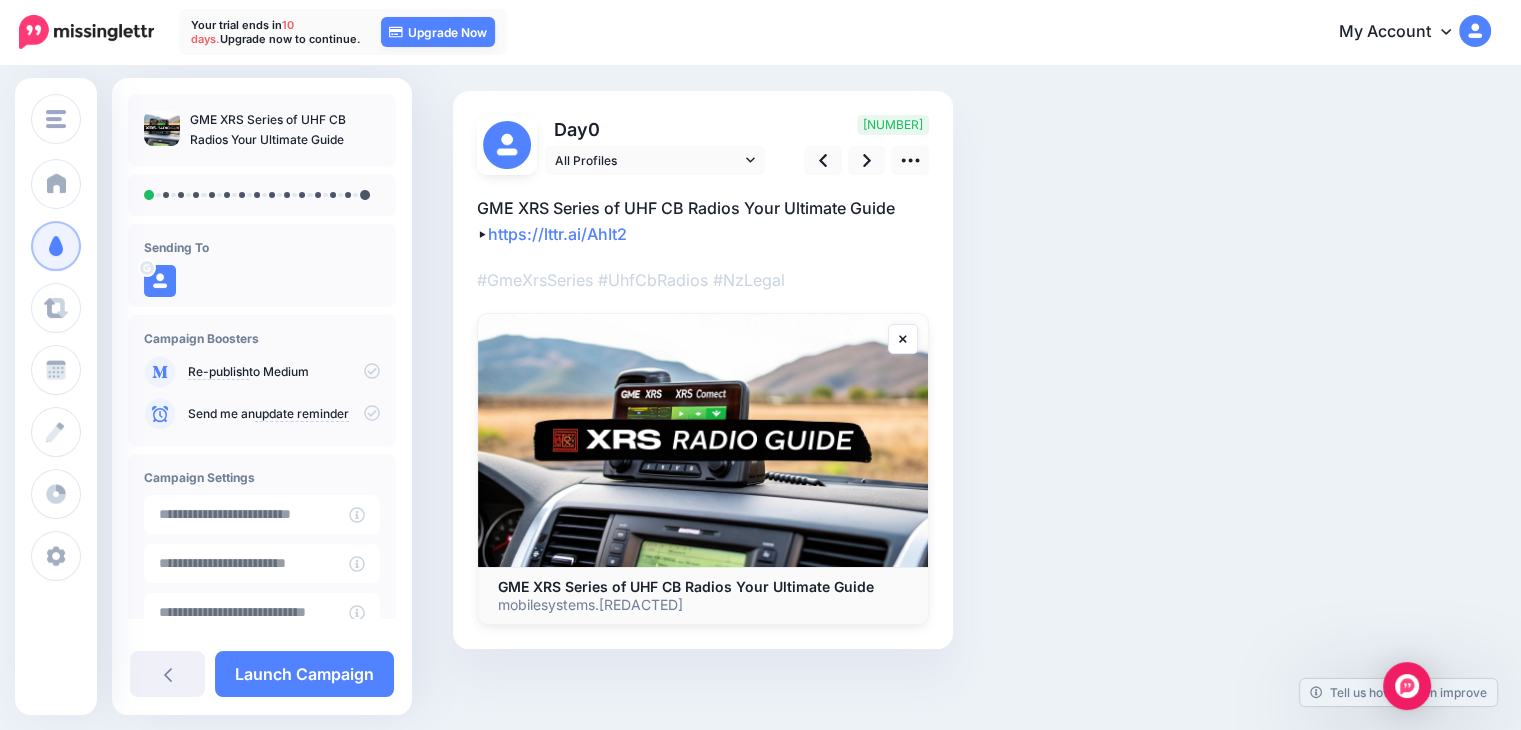 scroll, scrollTop: 122, scrollLeft: 0, axis: vertical 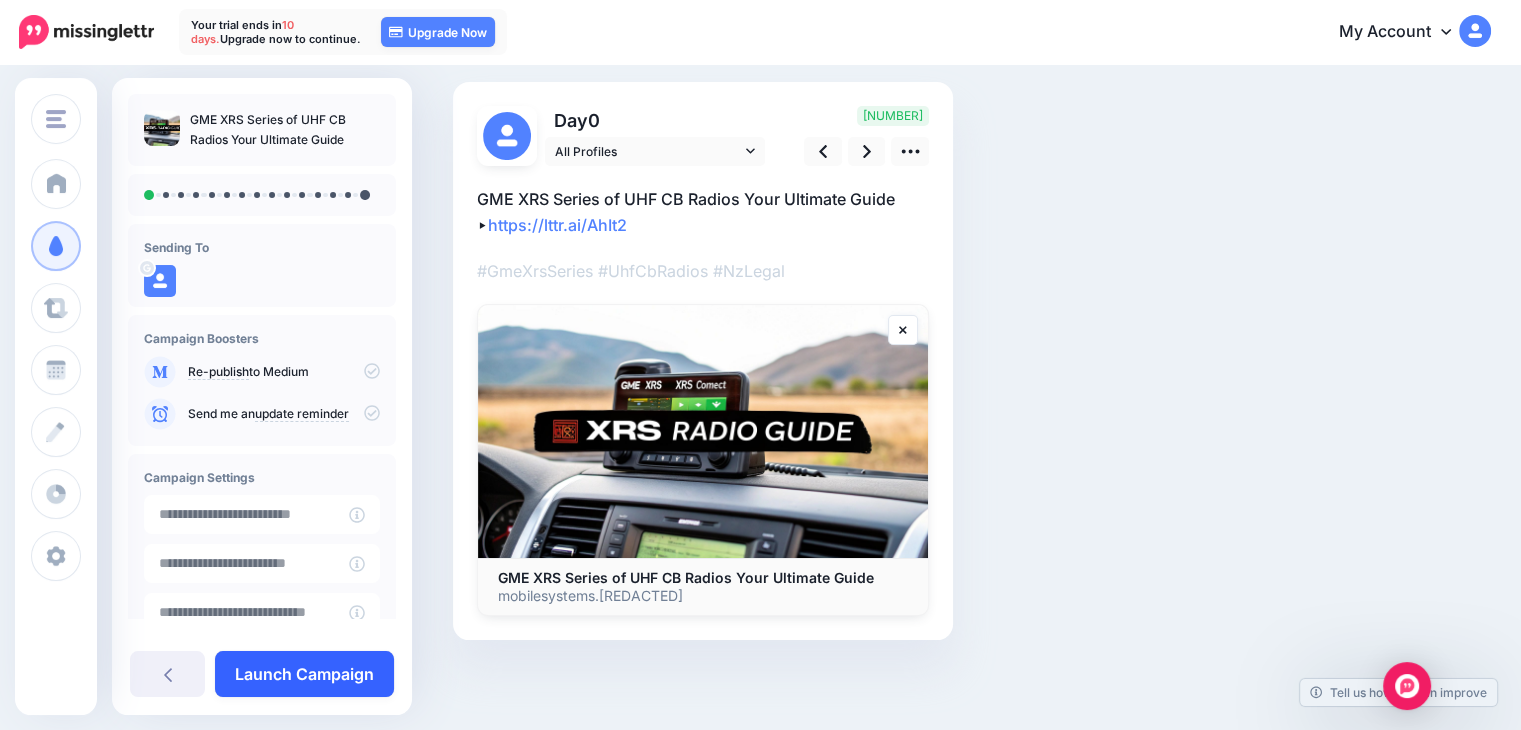 click on "Launch Campaign" at bounding box center (304, 674) 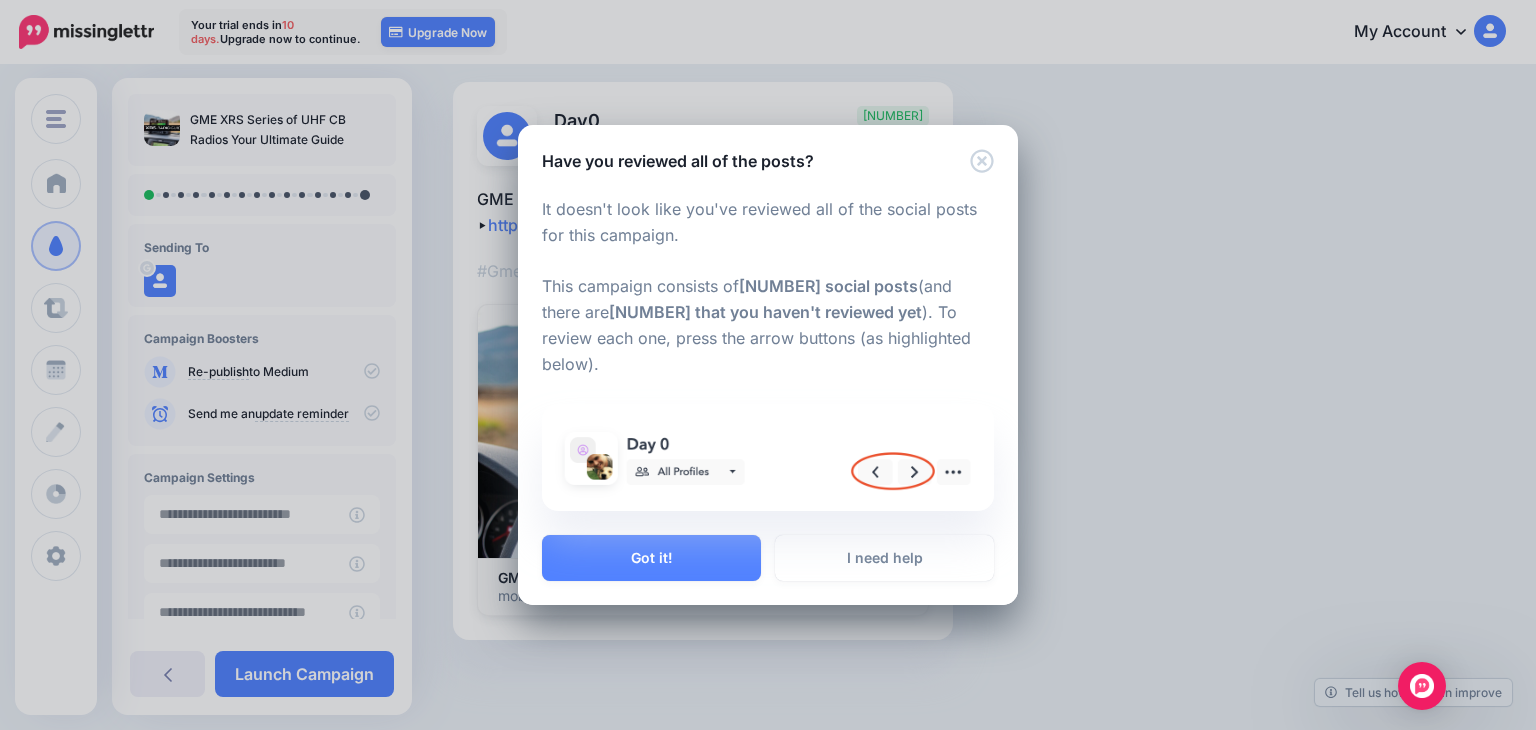 click on "Have you reviewed all of the posts?
It doesn't look like you've reviewed all of the social posts for this campaign. This campaign consists of  15 social posts  (and there are  14 that you haven't reviewed yet ). To review each one, press the arrow buttons (as highlighted below).
Got it!
I need help" at bounding box center (768, 365) 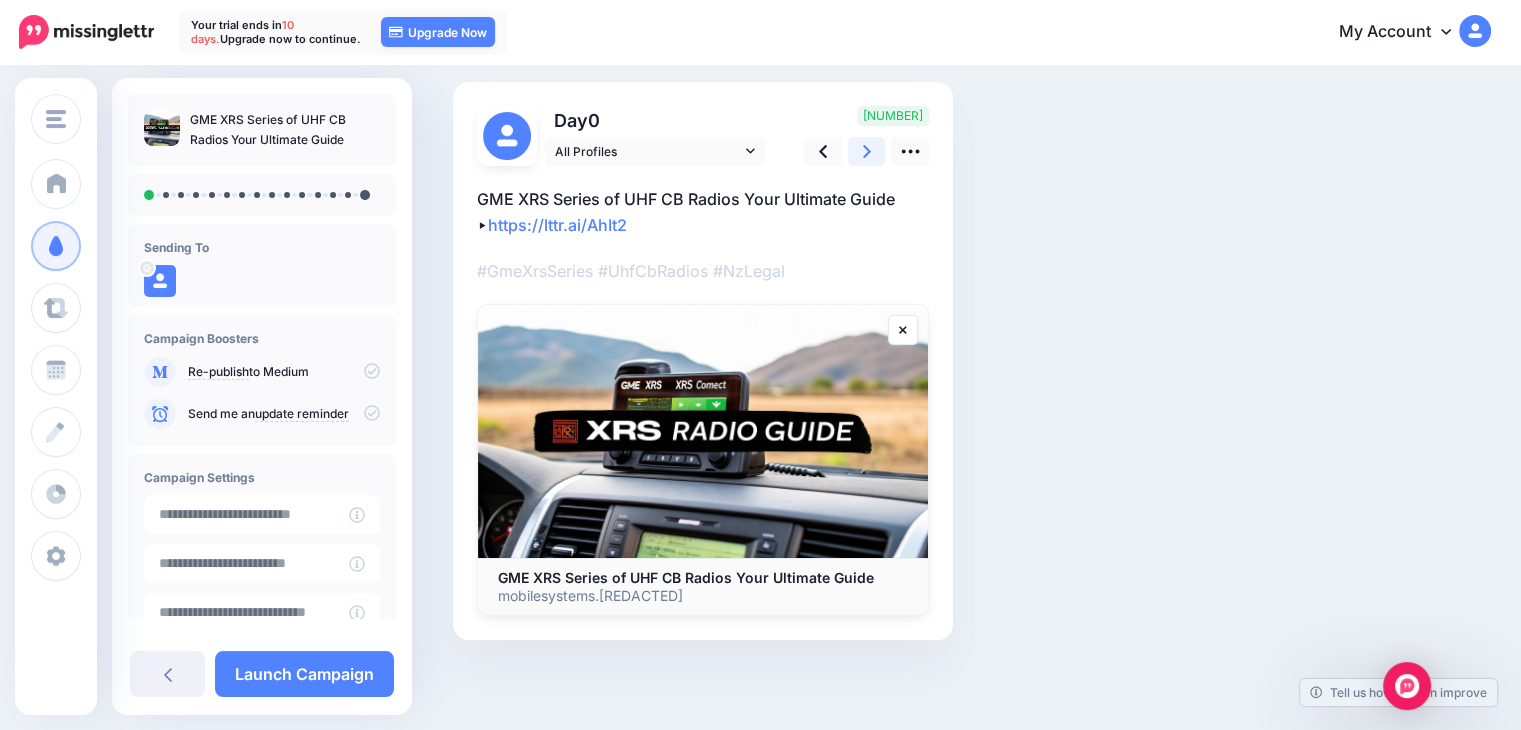 click 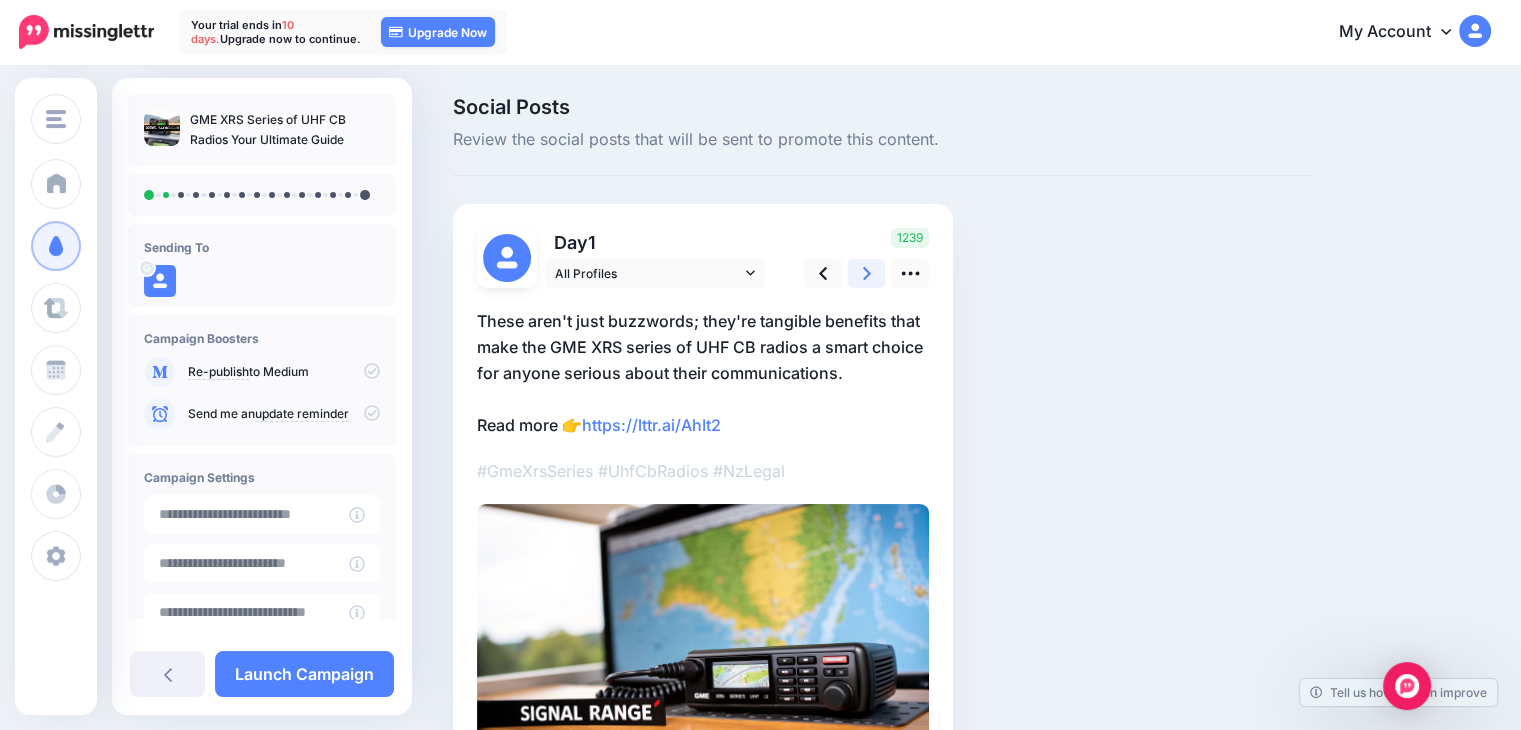 click 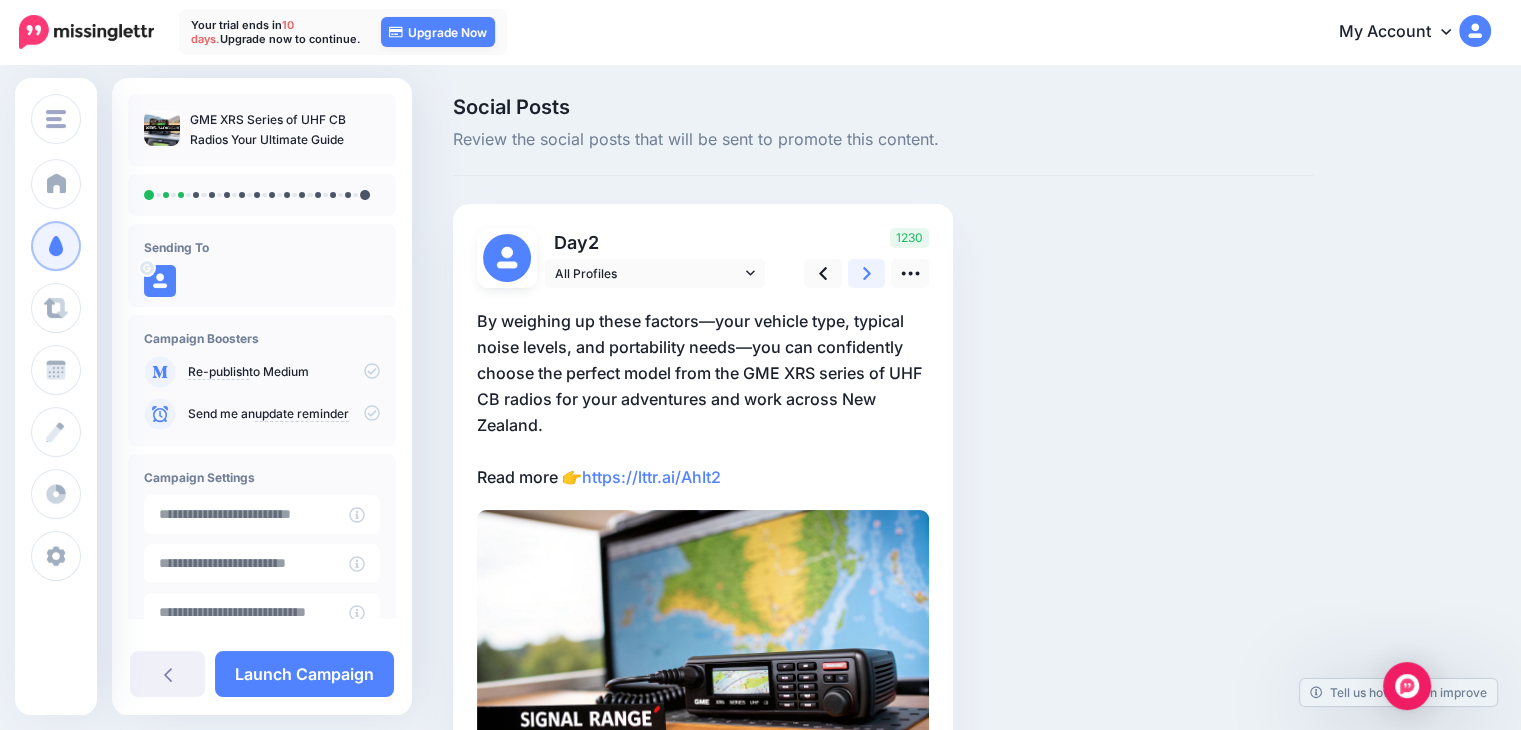 click 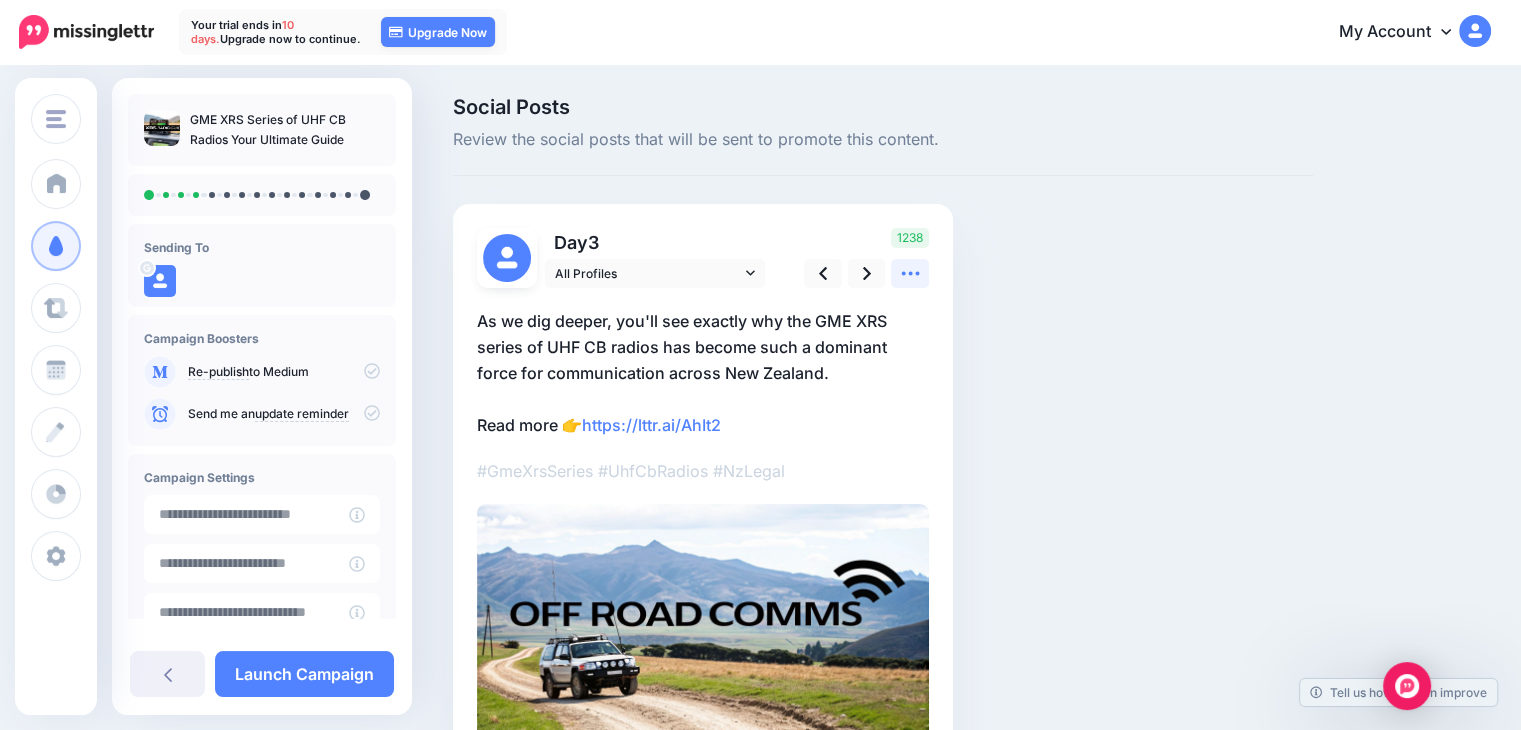 click 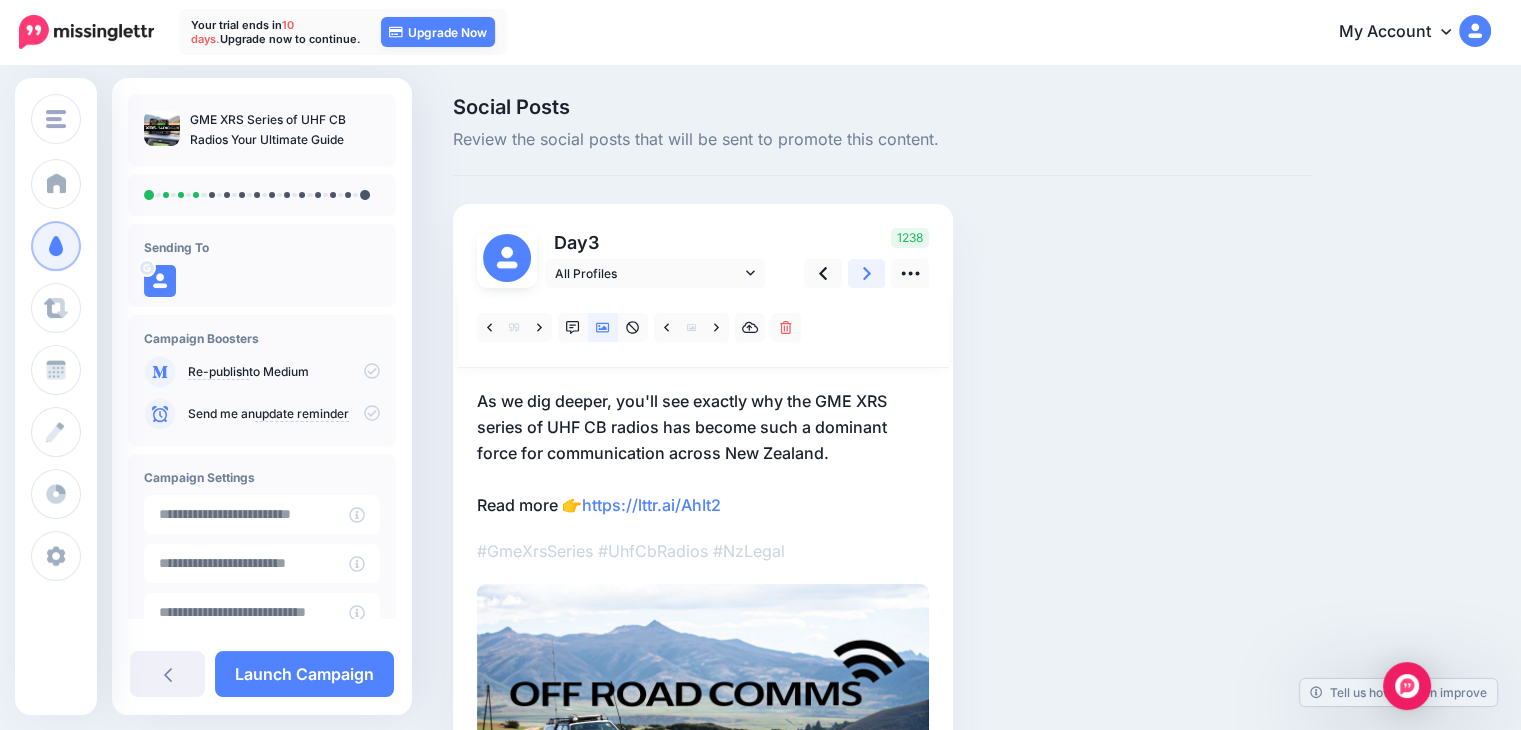 click at bounding box center (867, 273) 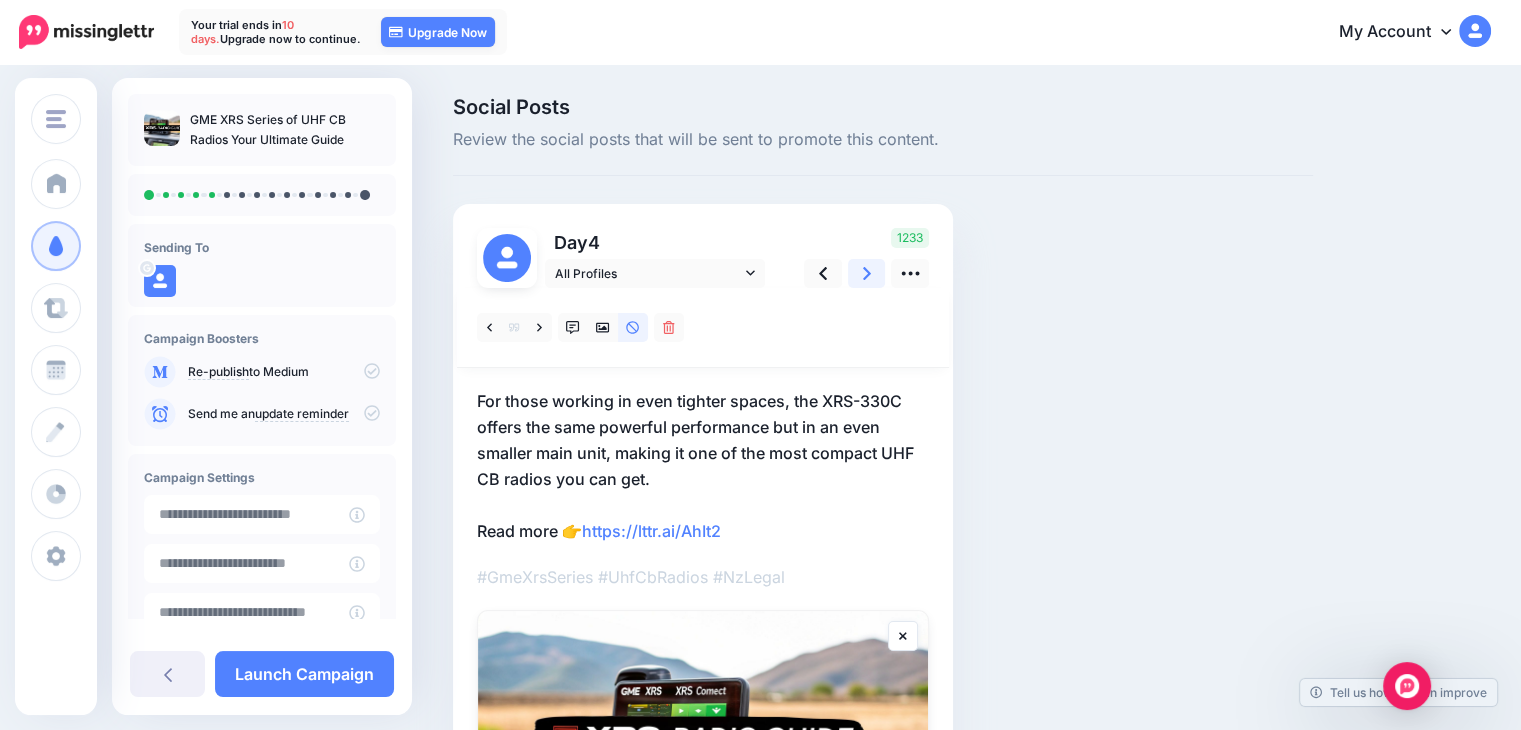 click at bounding box center (867, 273) 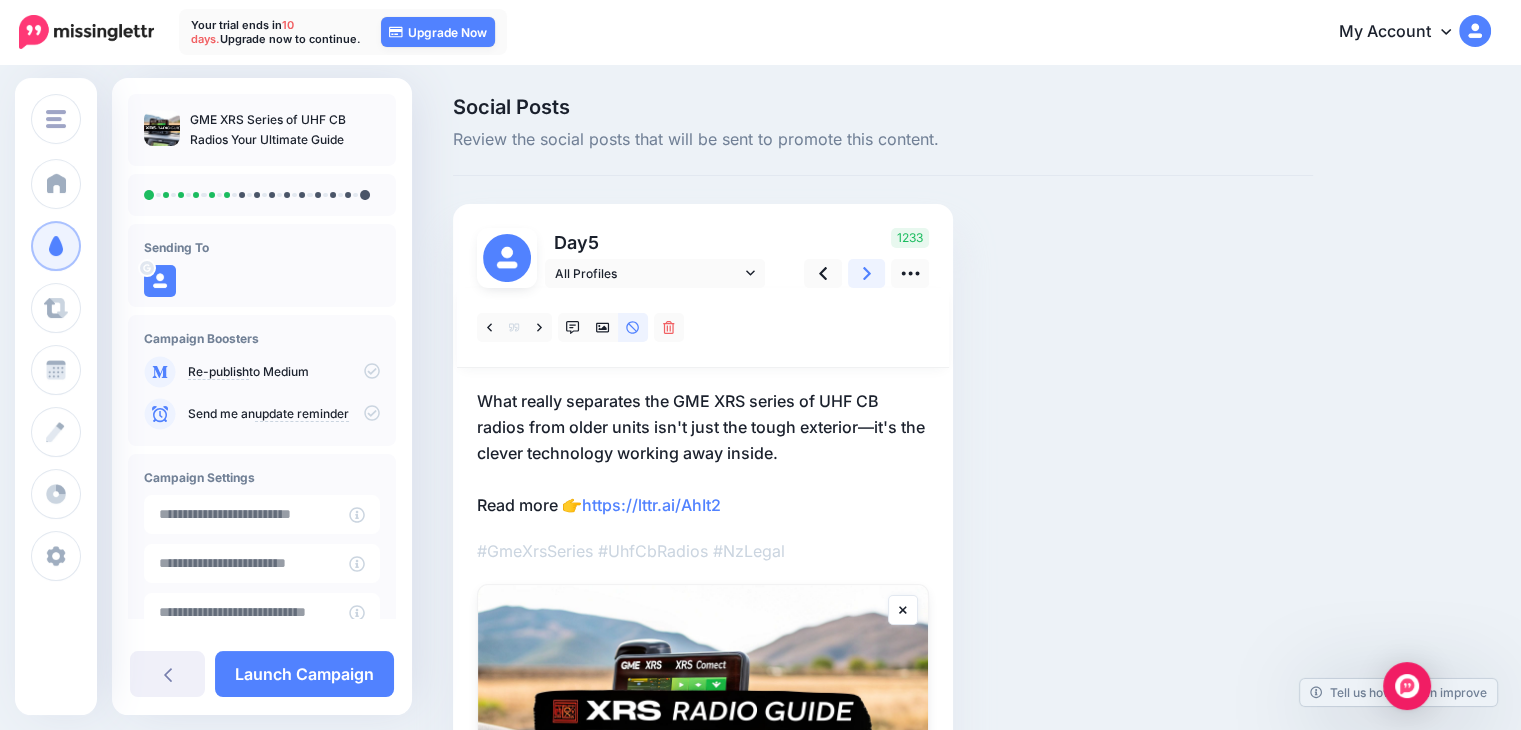 scroll, scrollTop: 0, scrollLeft: 0, axis: both 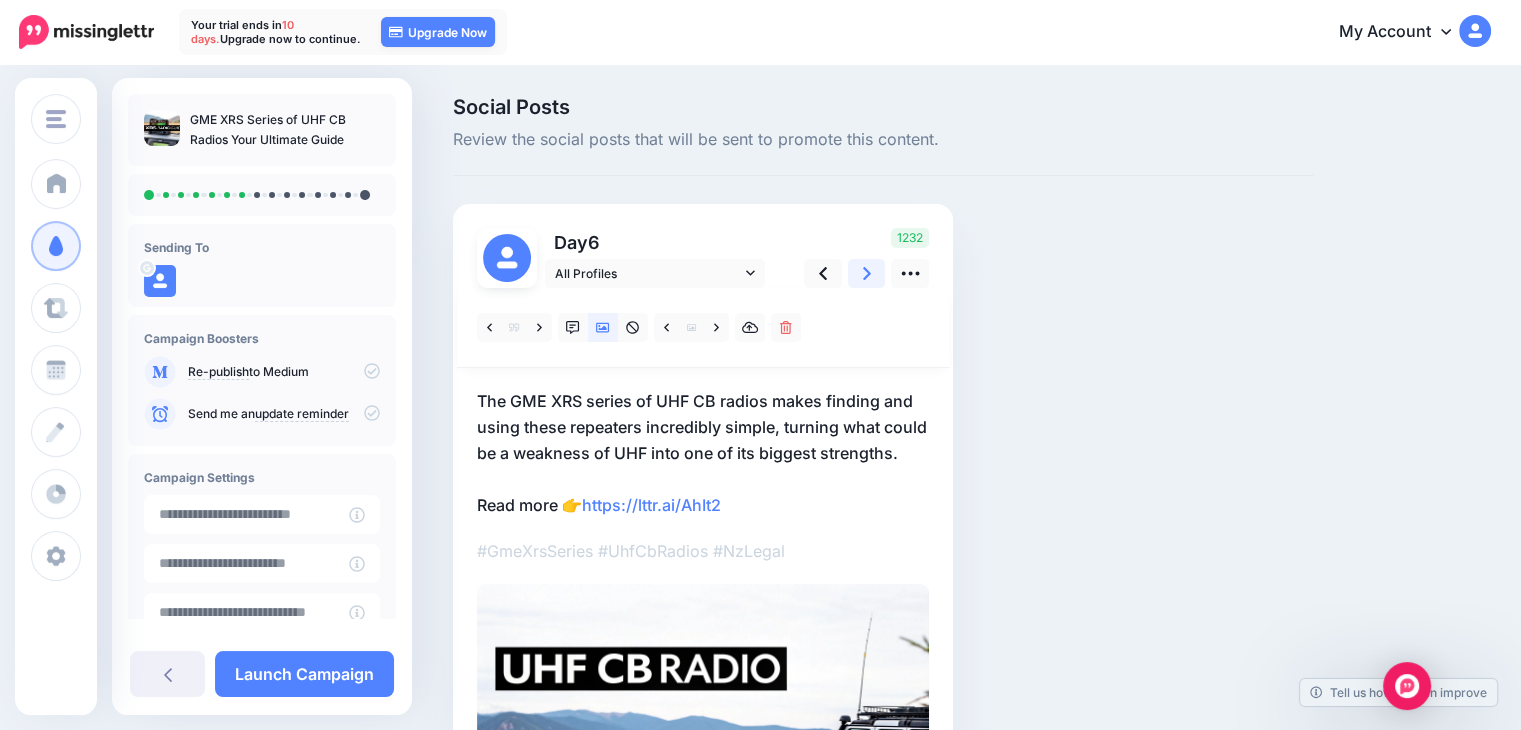 click at bounding box center [867, 273] 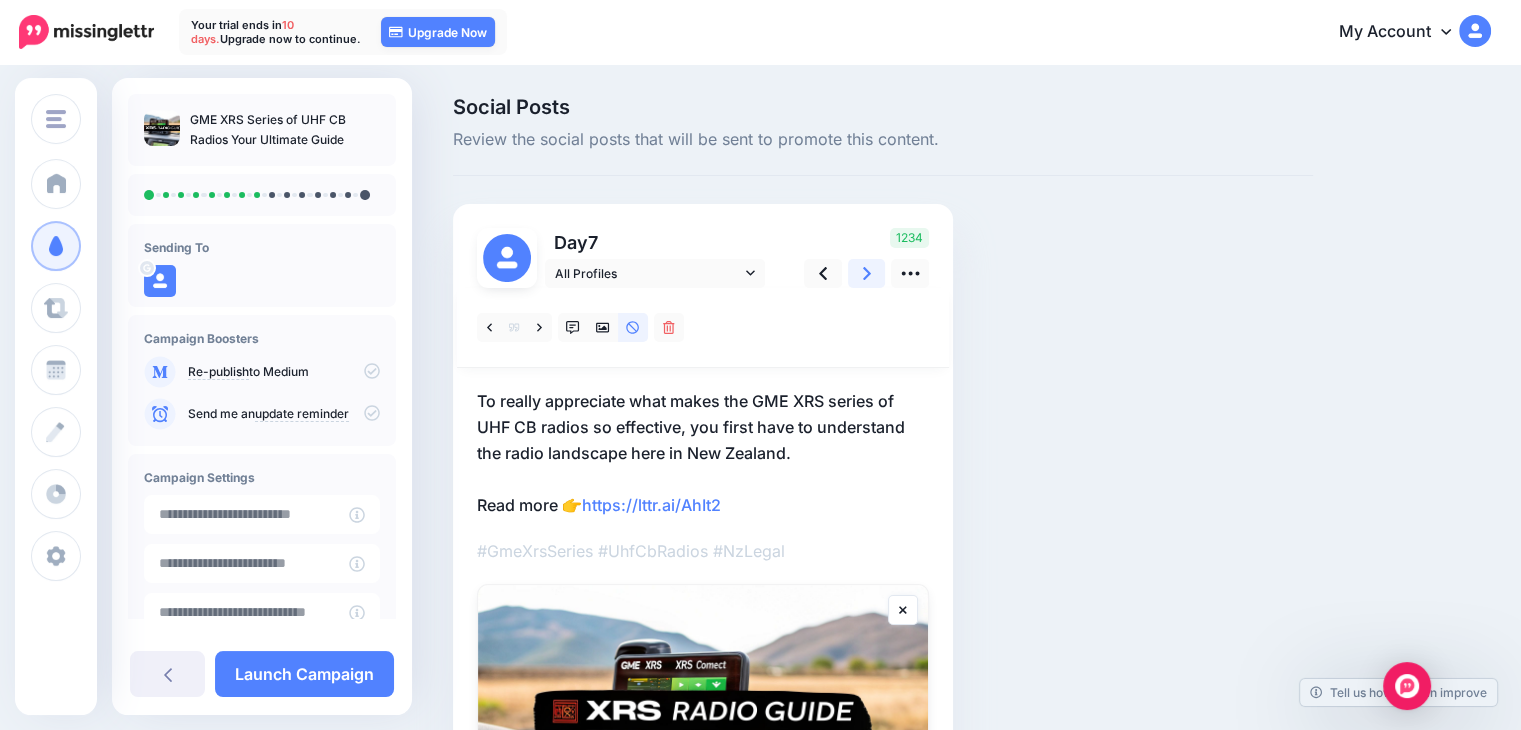 click at bounding box center (867, 273) 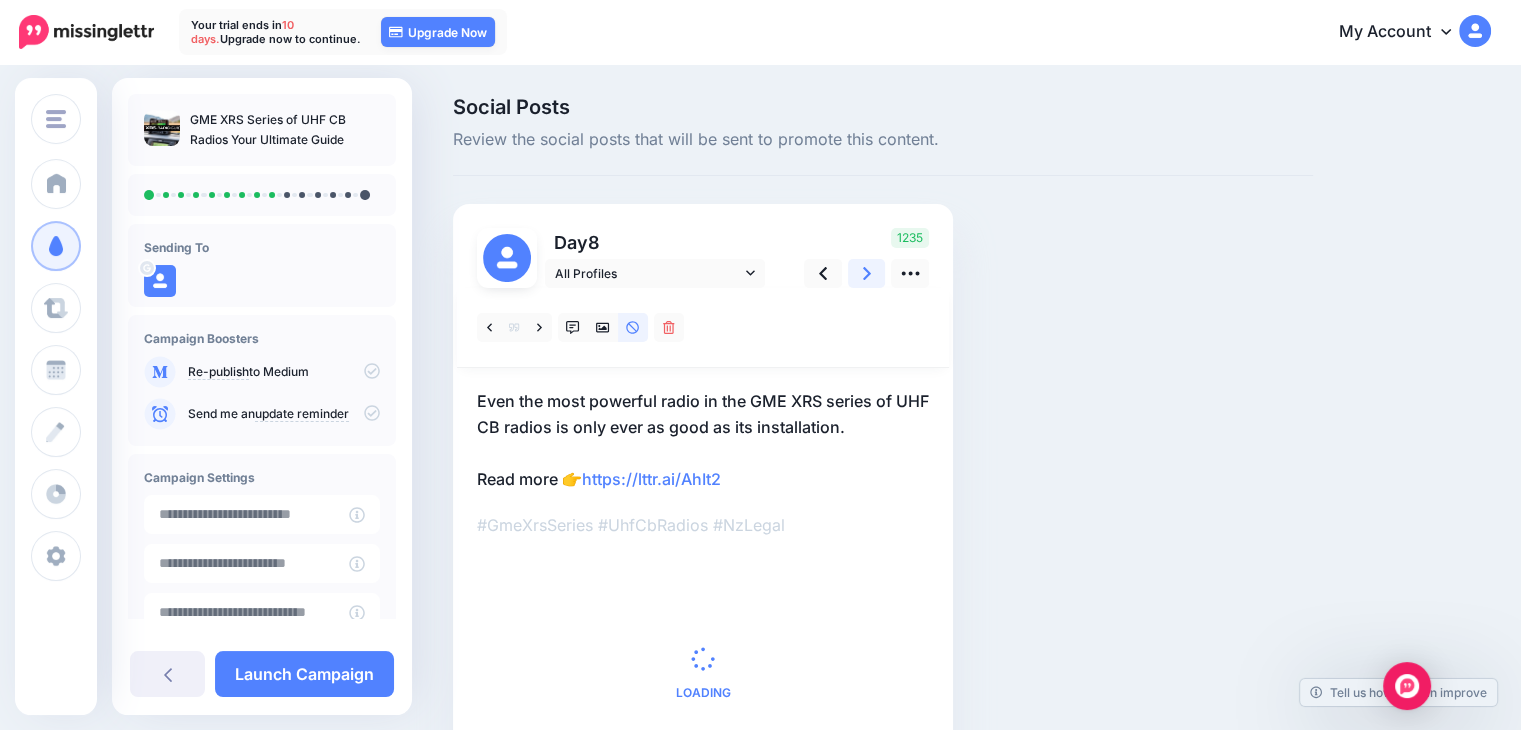 click at bounding box center [867, 273] 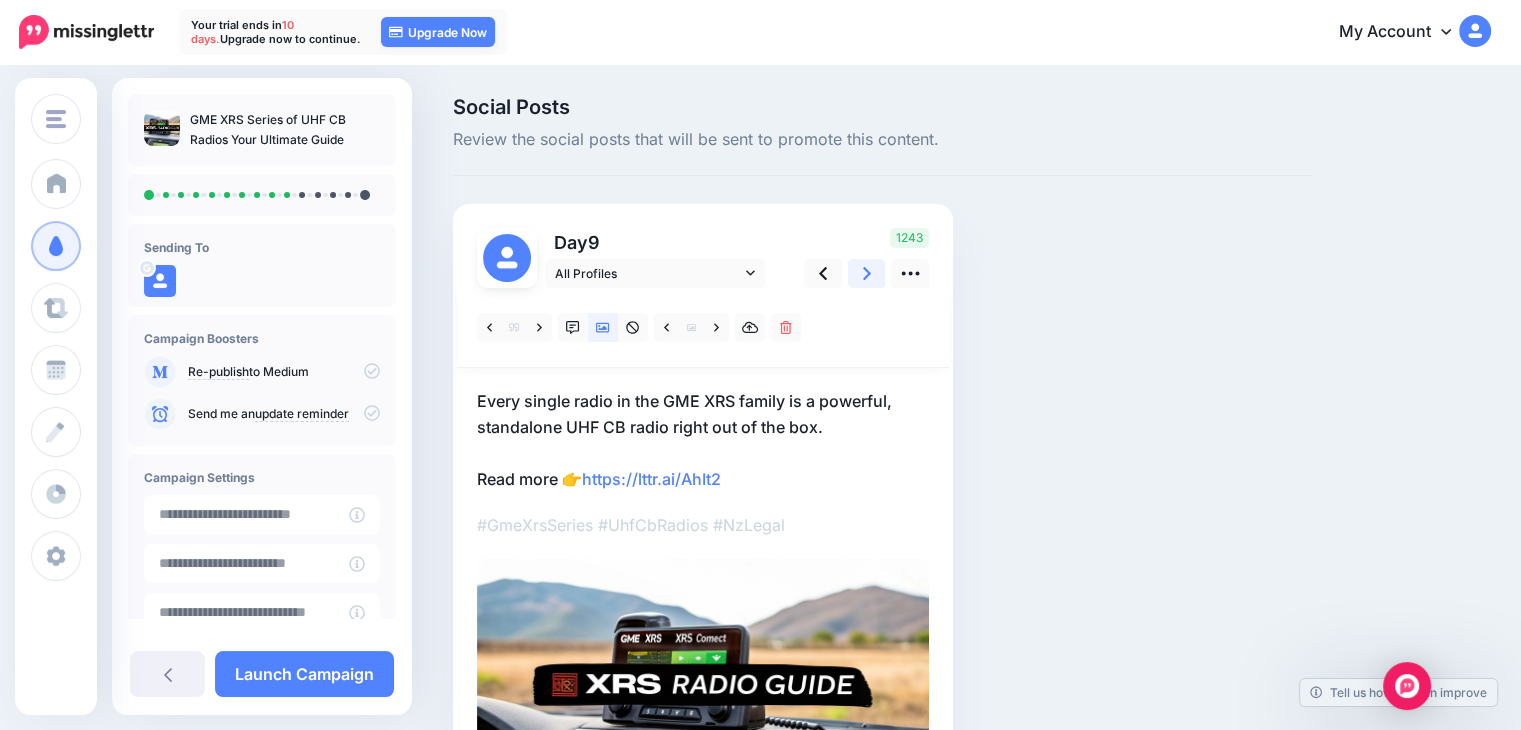click at bounding box center [867, 273] 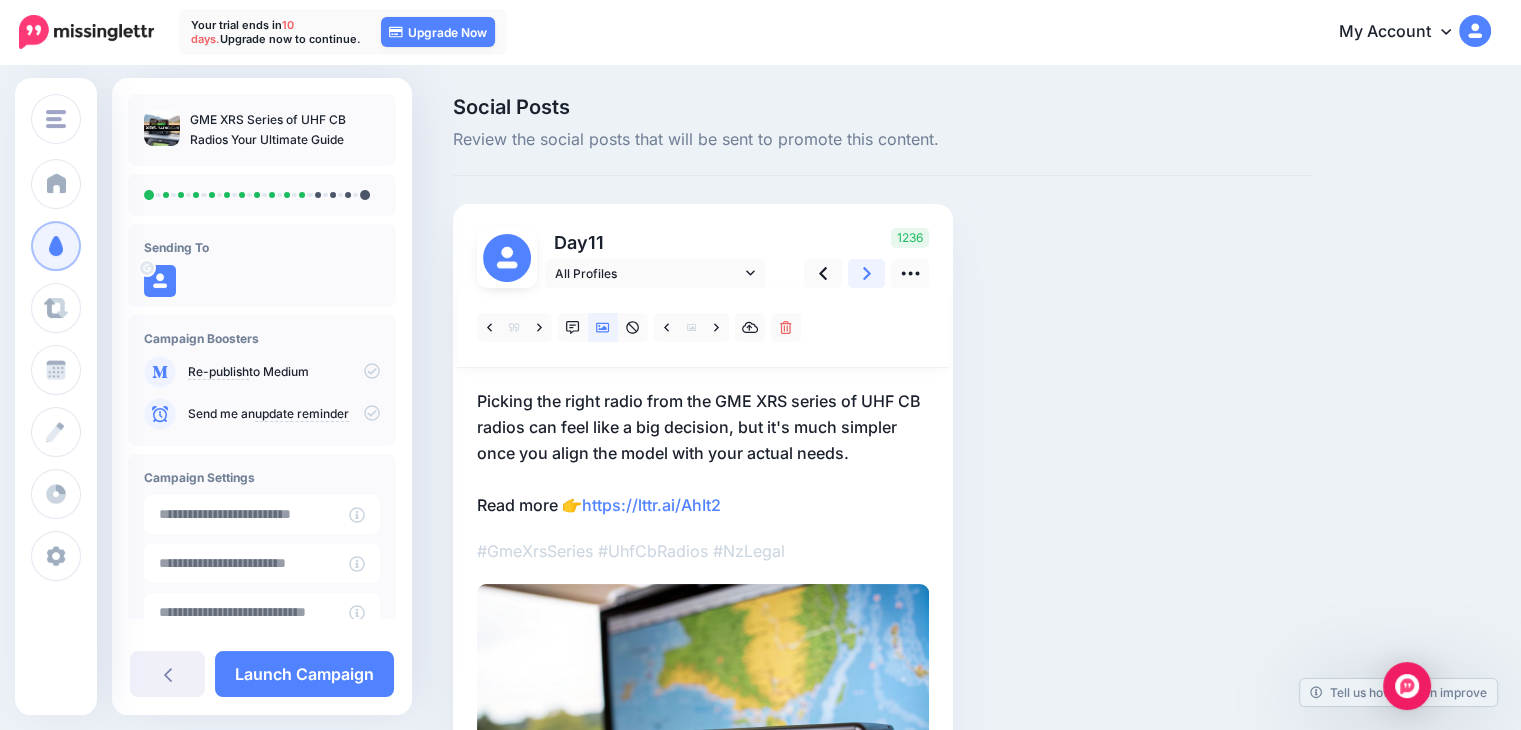 click at bounding box center [867, 273] 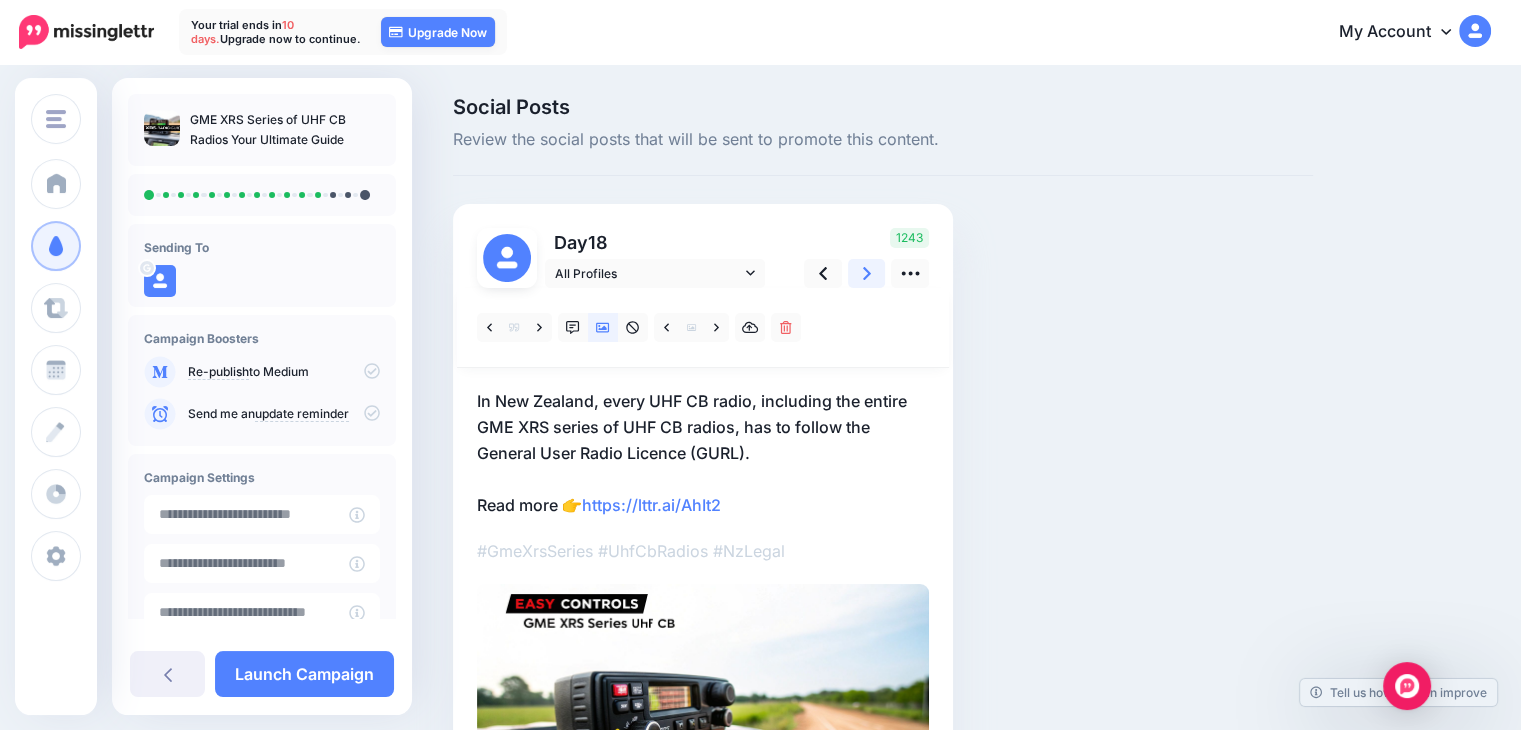 click at bounding box center (867, 273) 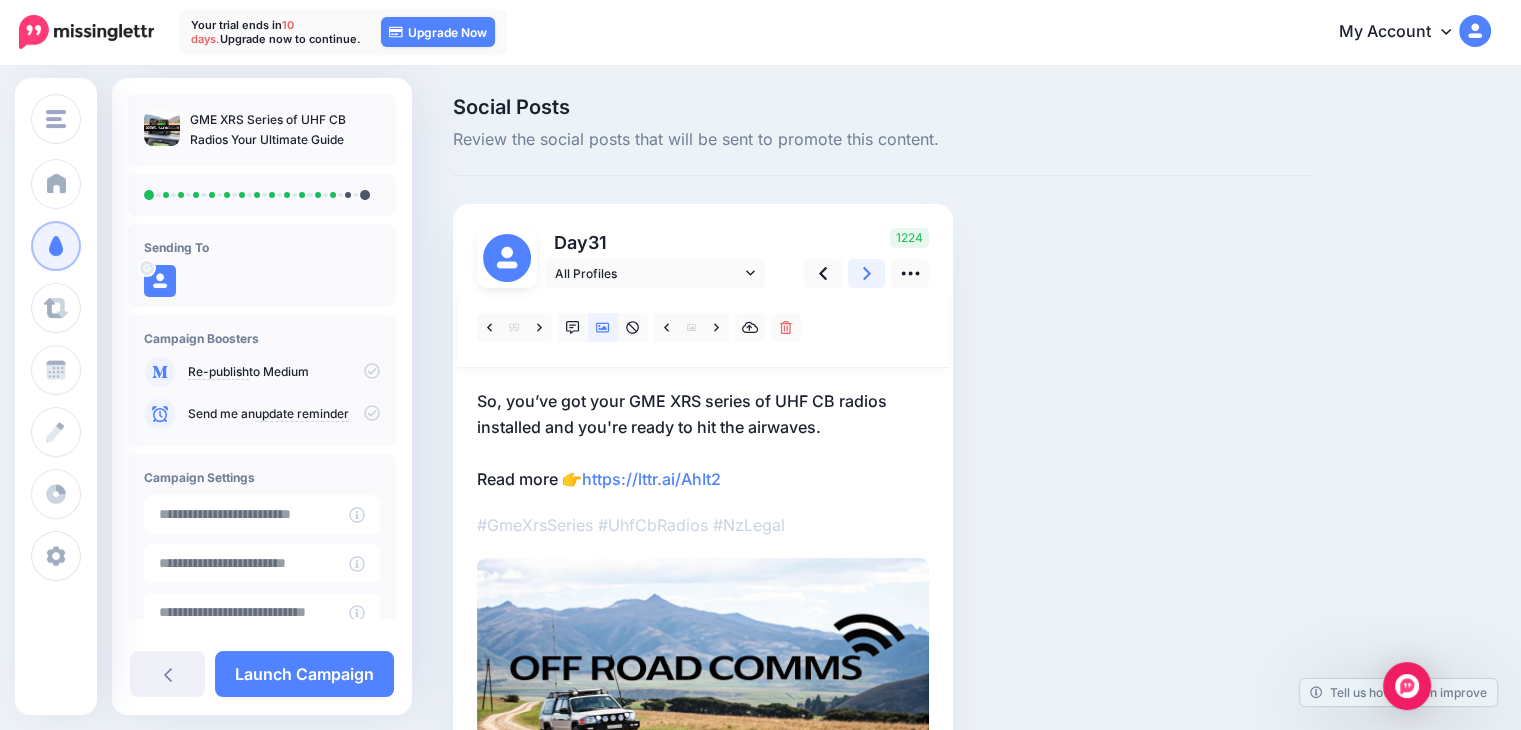 click at bounding box center (867, 273) 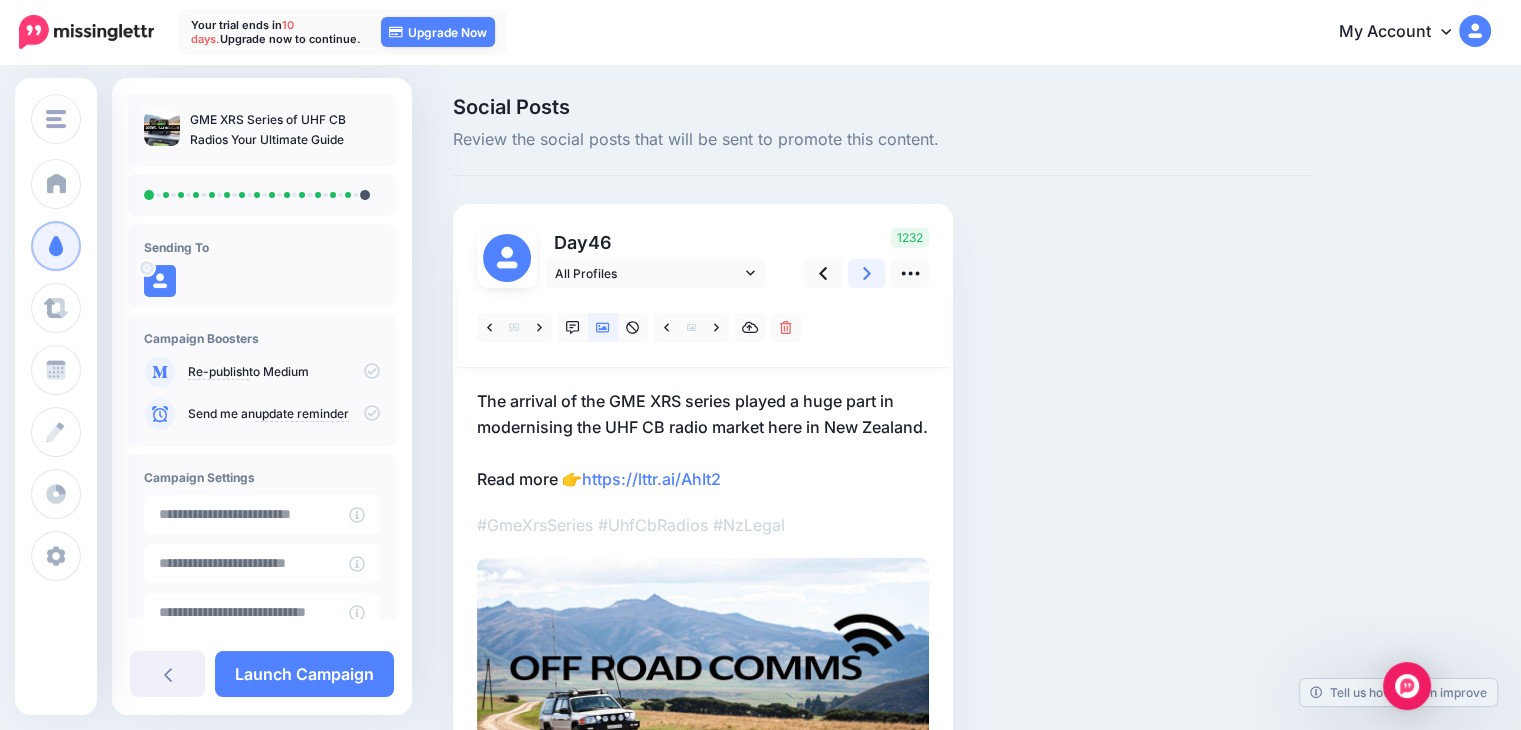 click at bounding box center [867, 273] 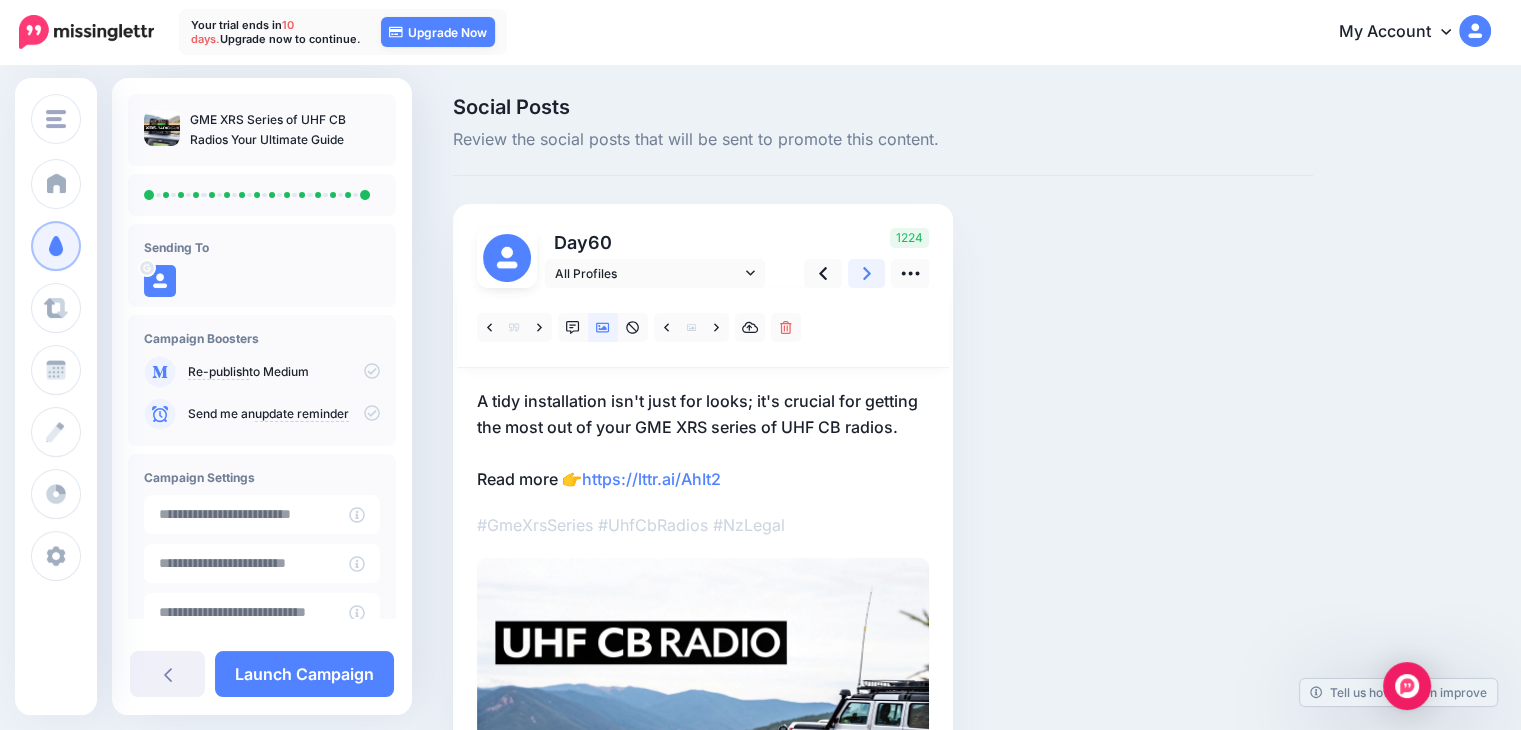 click at bounding box center [867, 273] 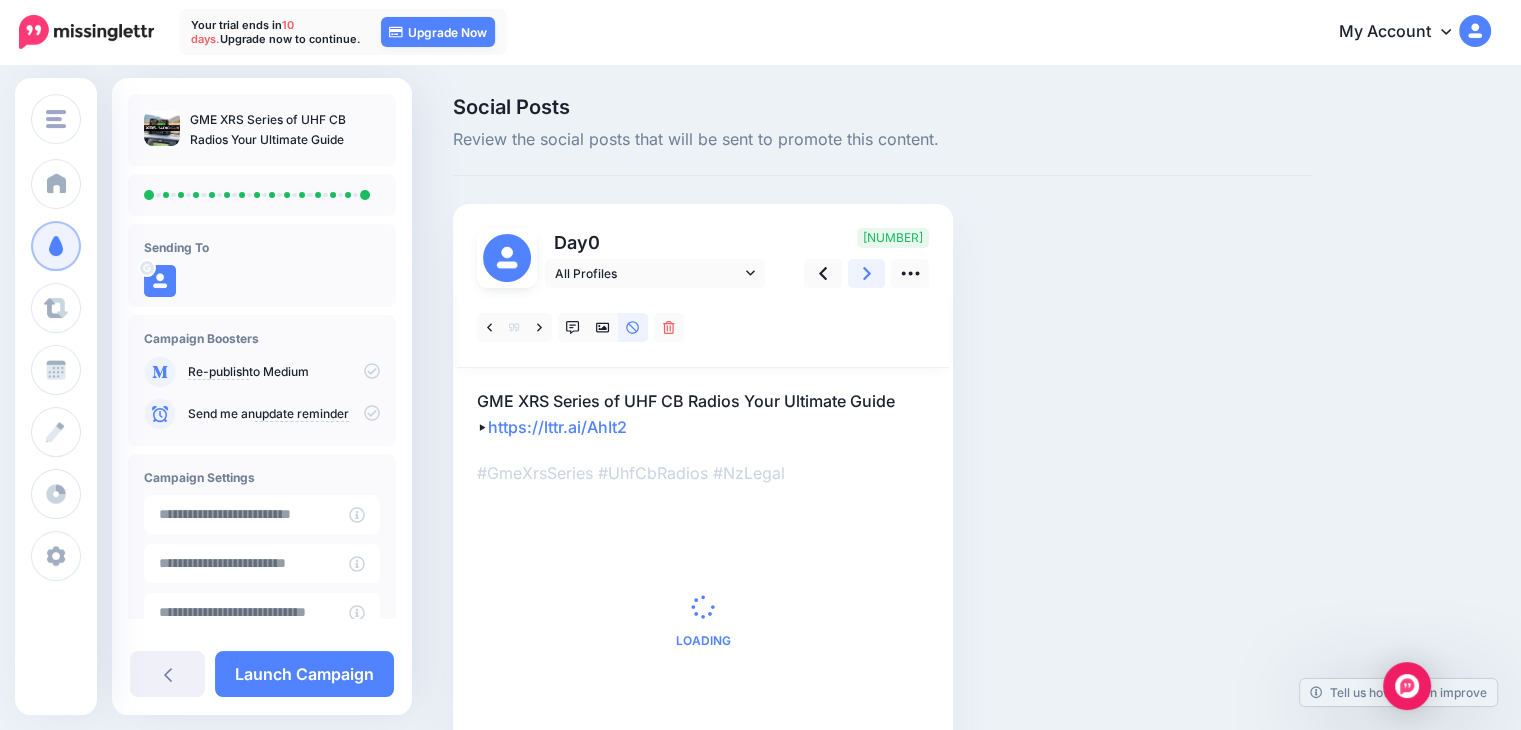 click at bounding box center (867, 273) 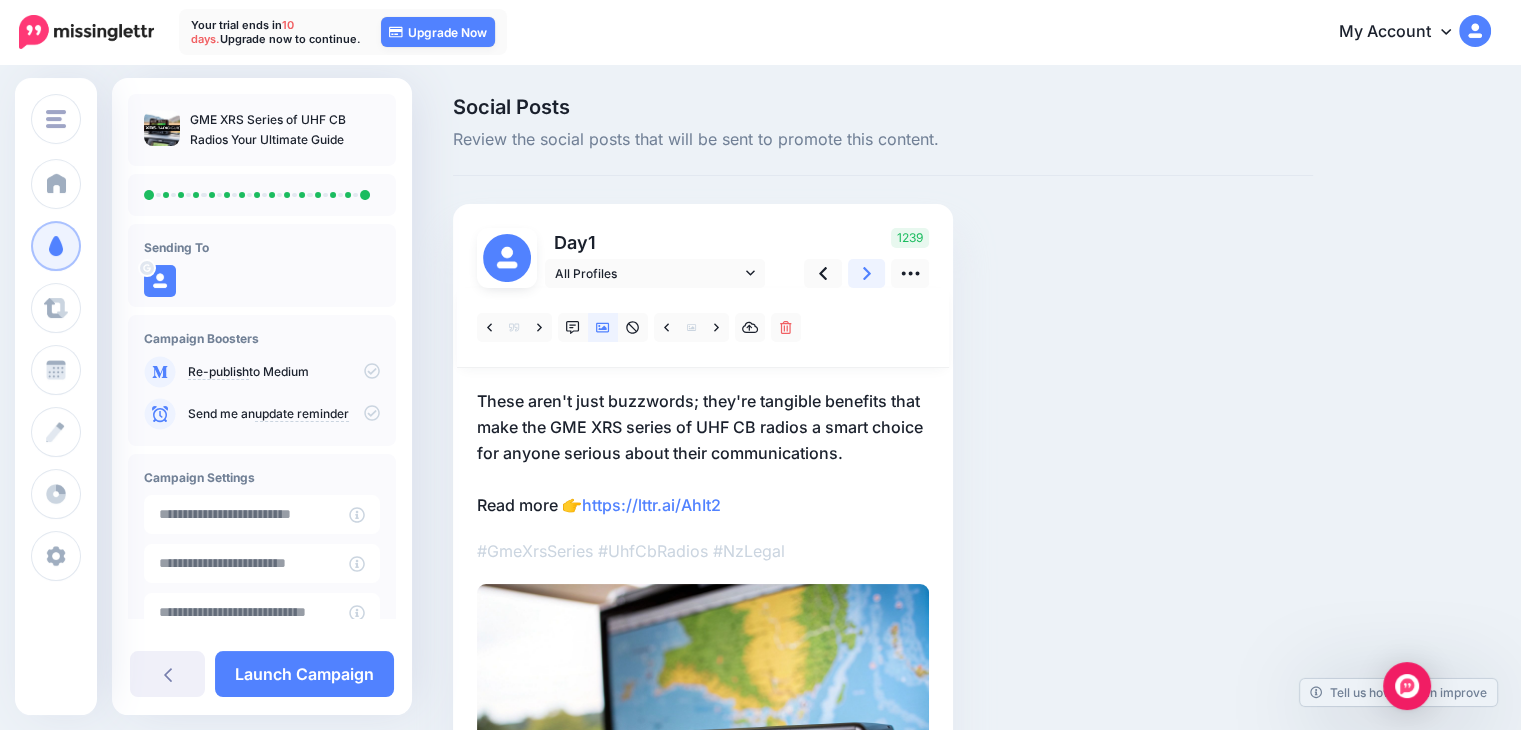 click at bounding box center (867, 273) 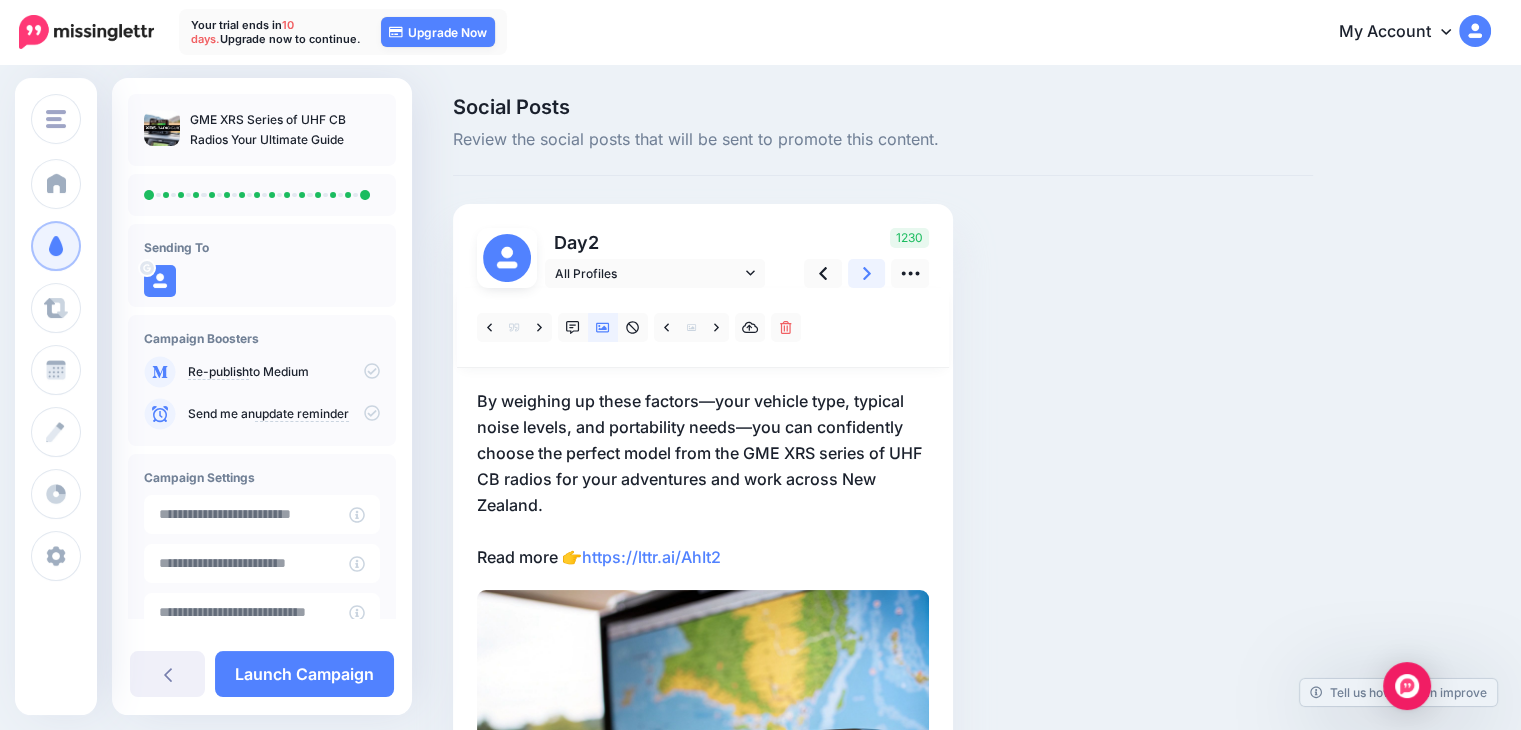 click at bounding box center [867, 273] 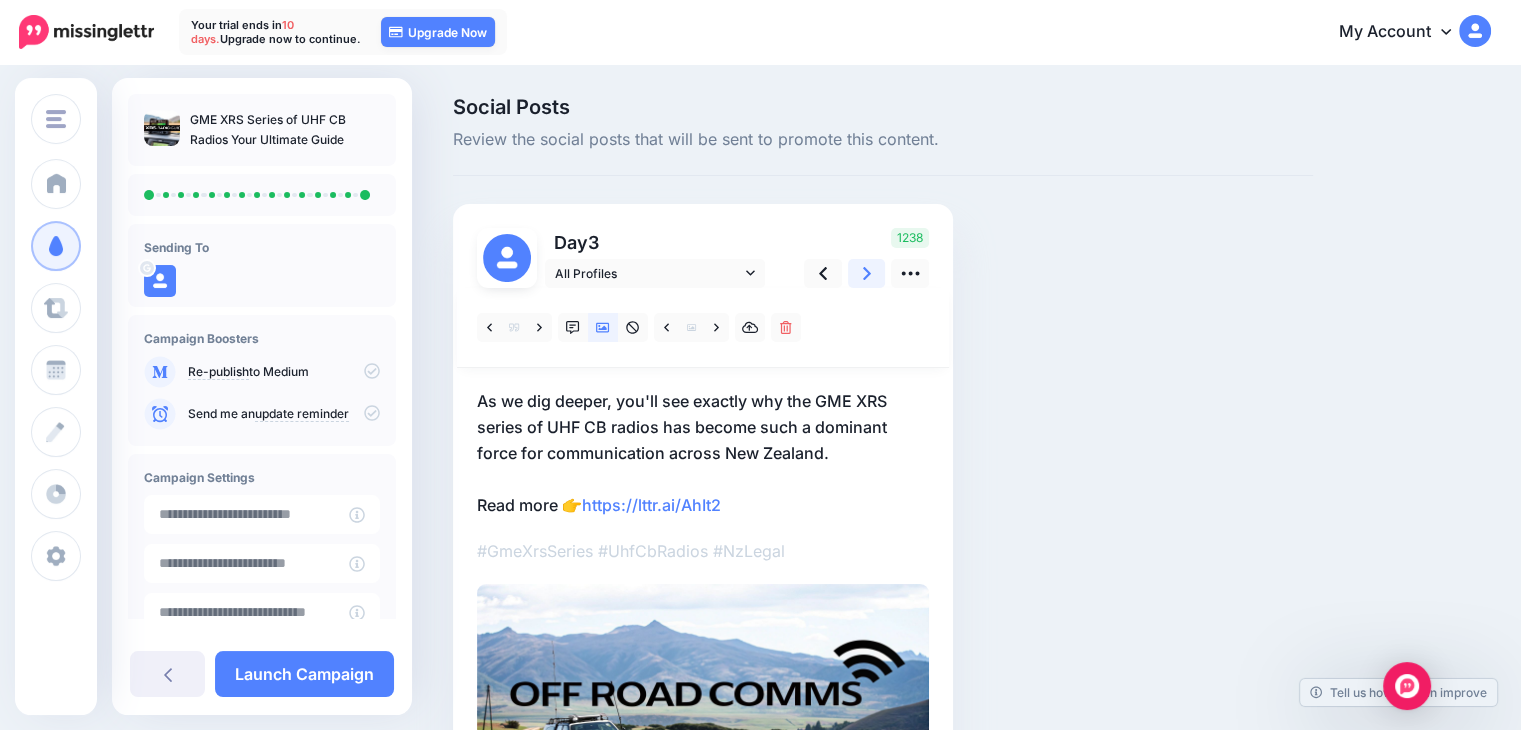 click at bounding box center (867, 273) 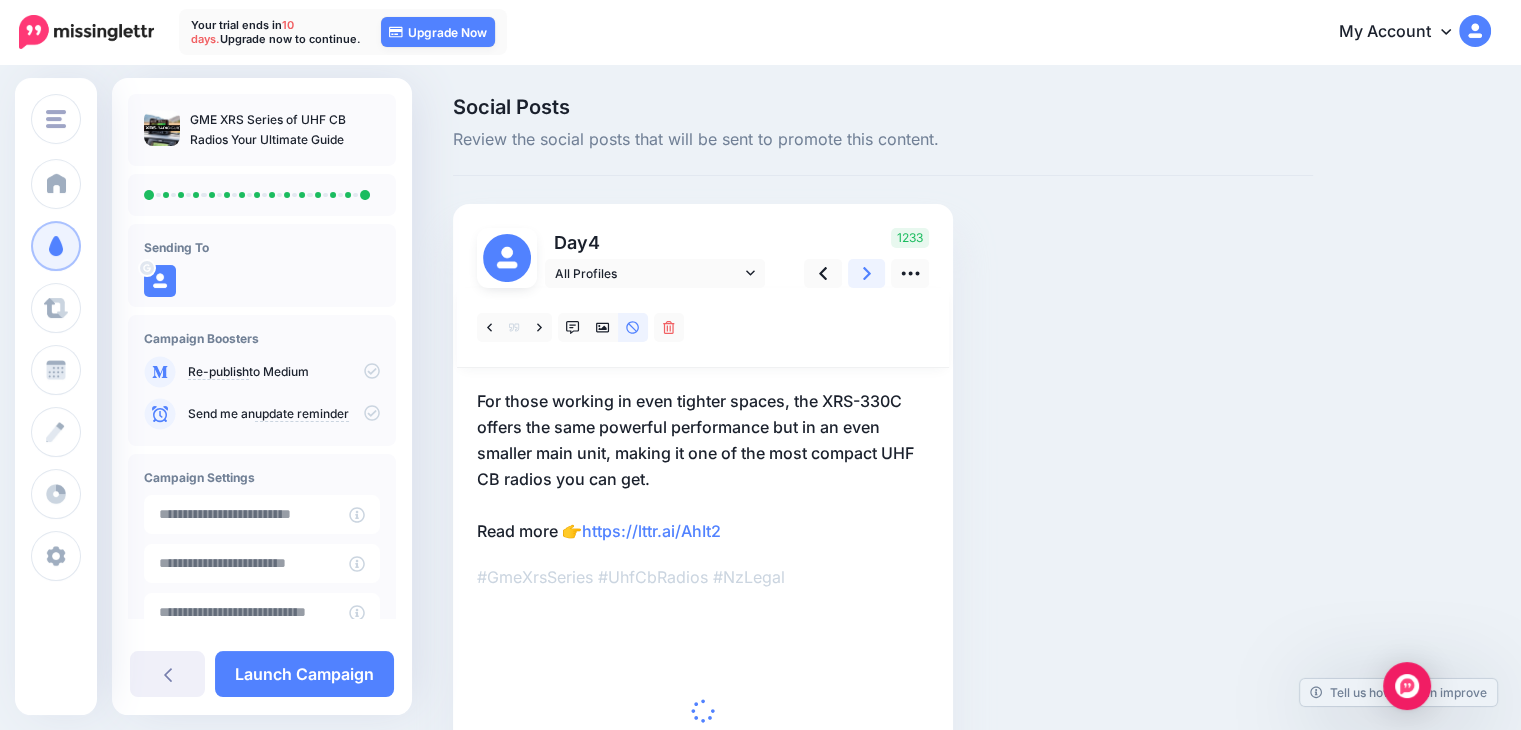 click at bounding box center (867, 273) 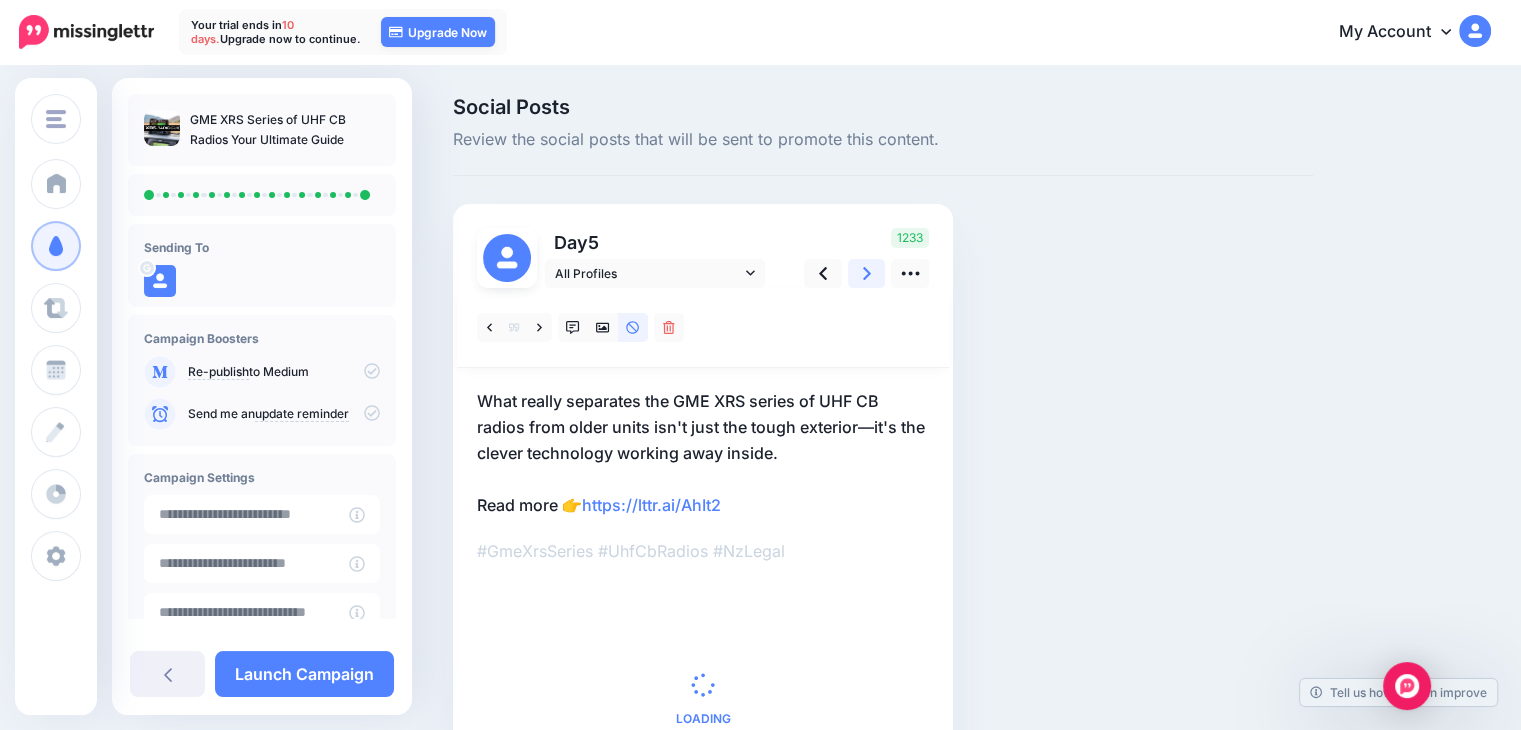 click at bounding box center [867, 273] 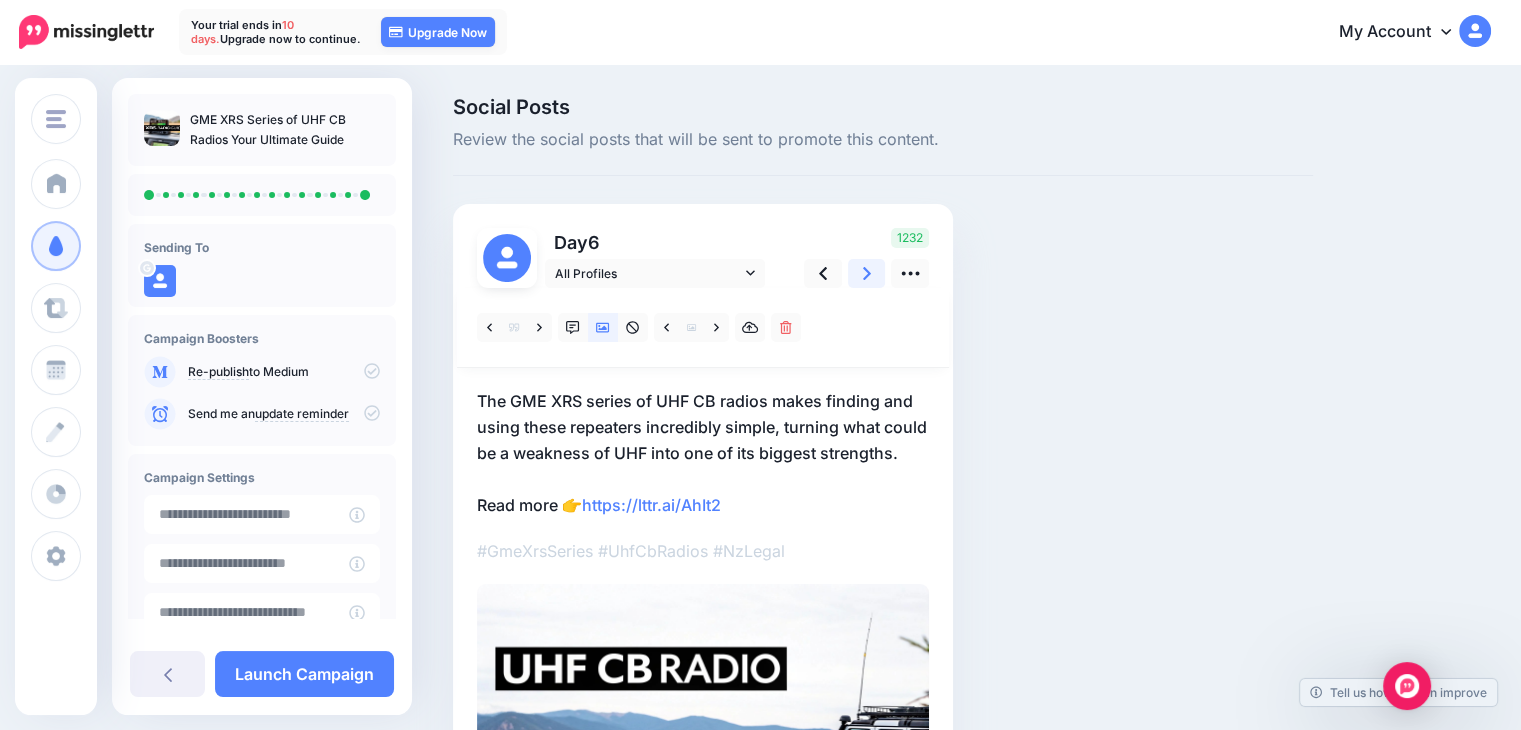 click at bounding box center (867, 273) 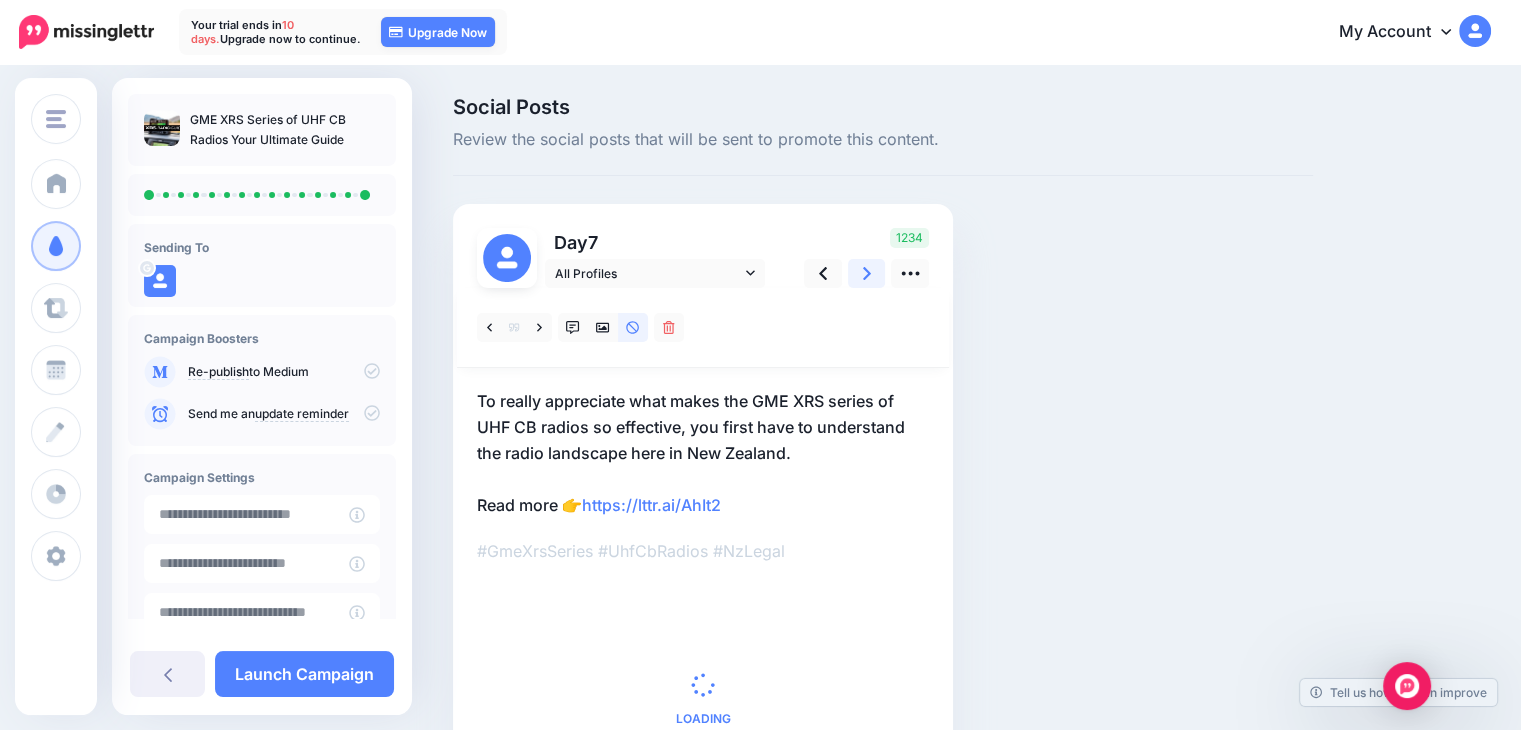 click at bounding box center (867, 273) 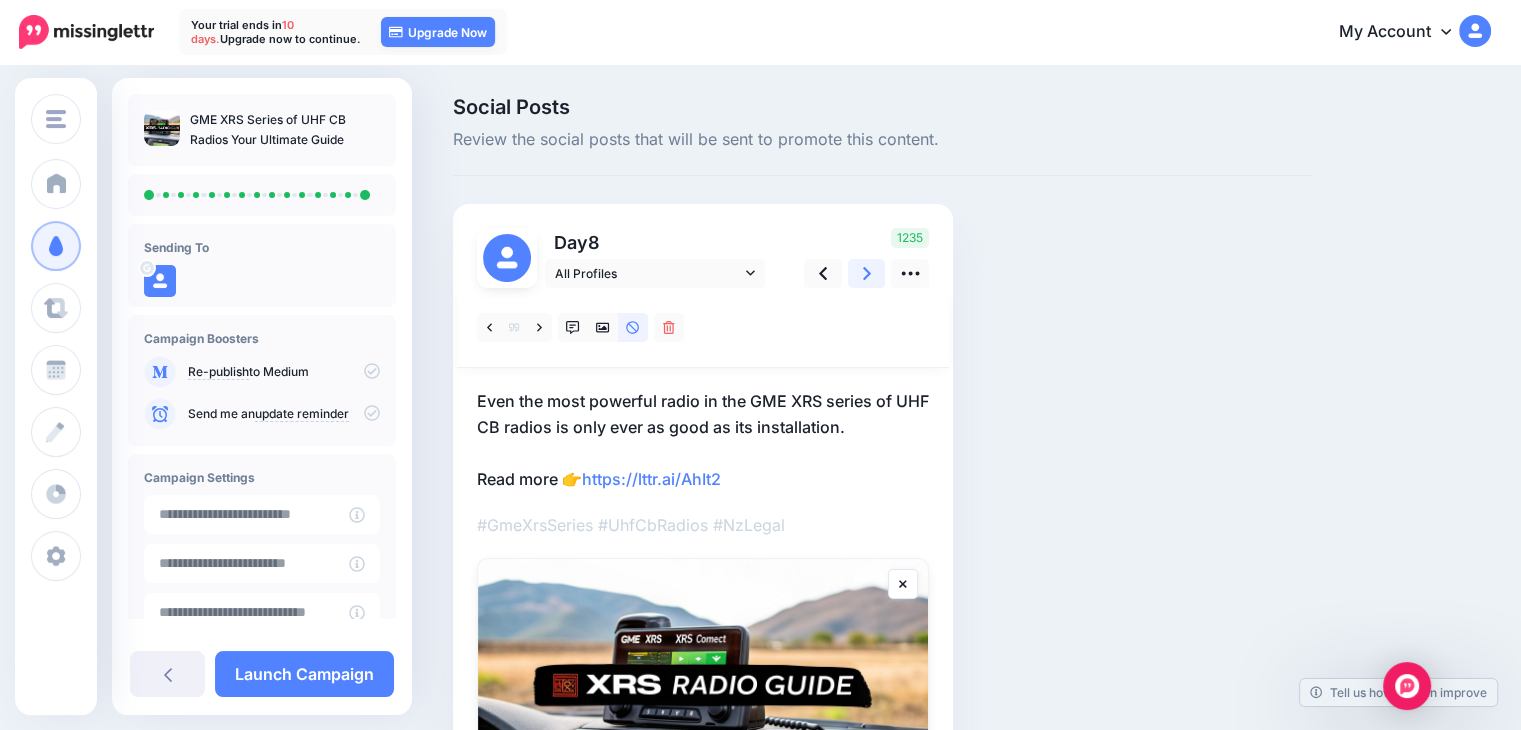 click at bounding box center (867, 273) 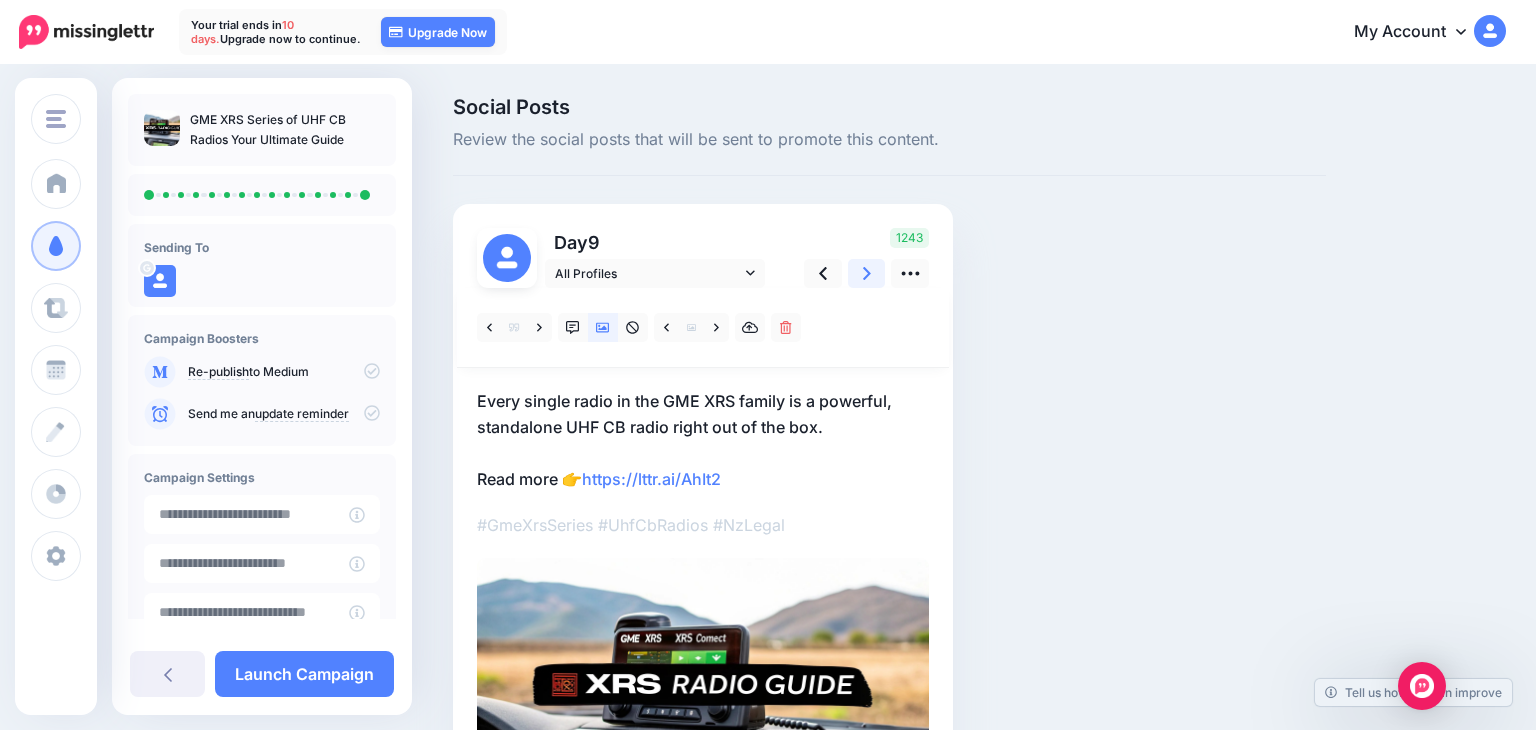 click at bounding box center [867, 273] 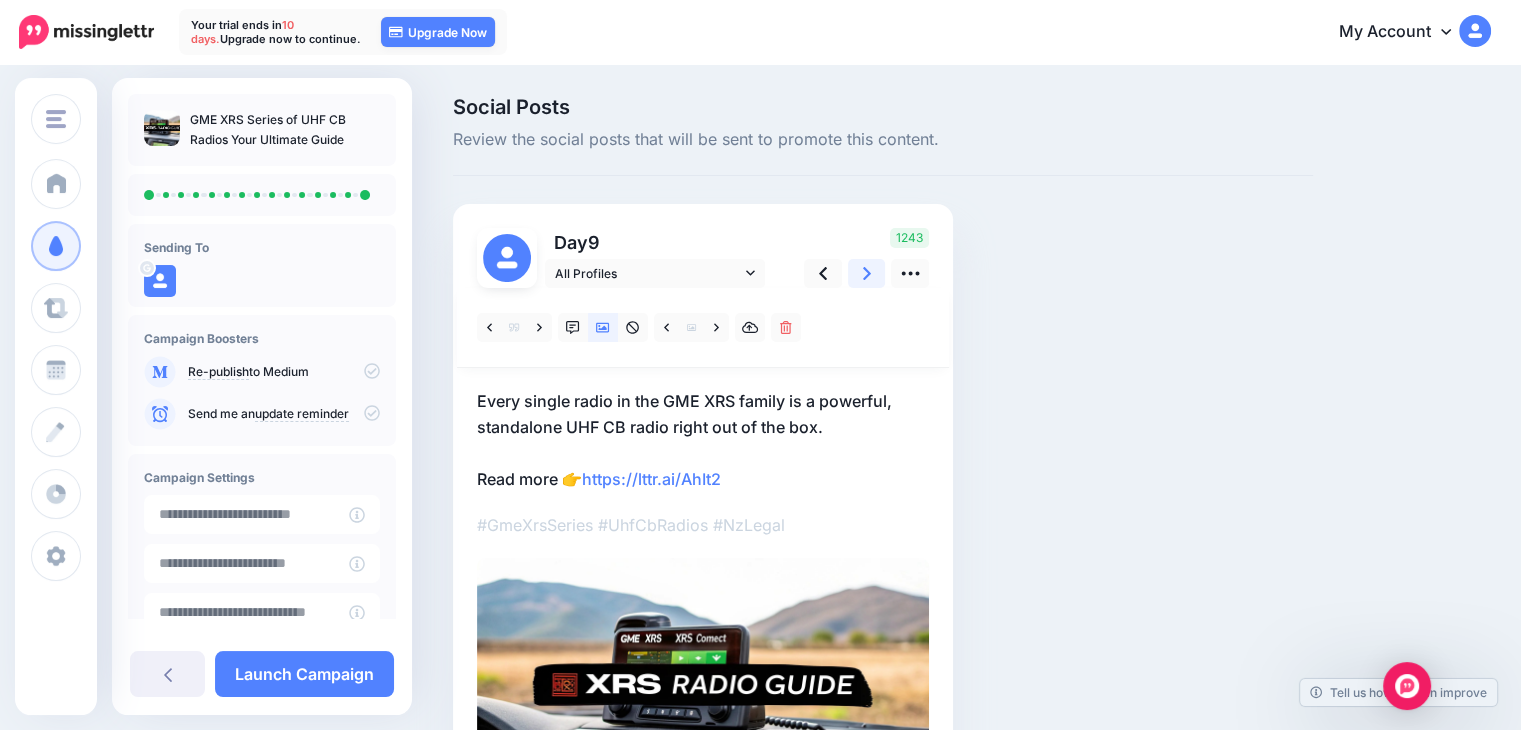 click at bounding box center [867, 273] 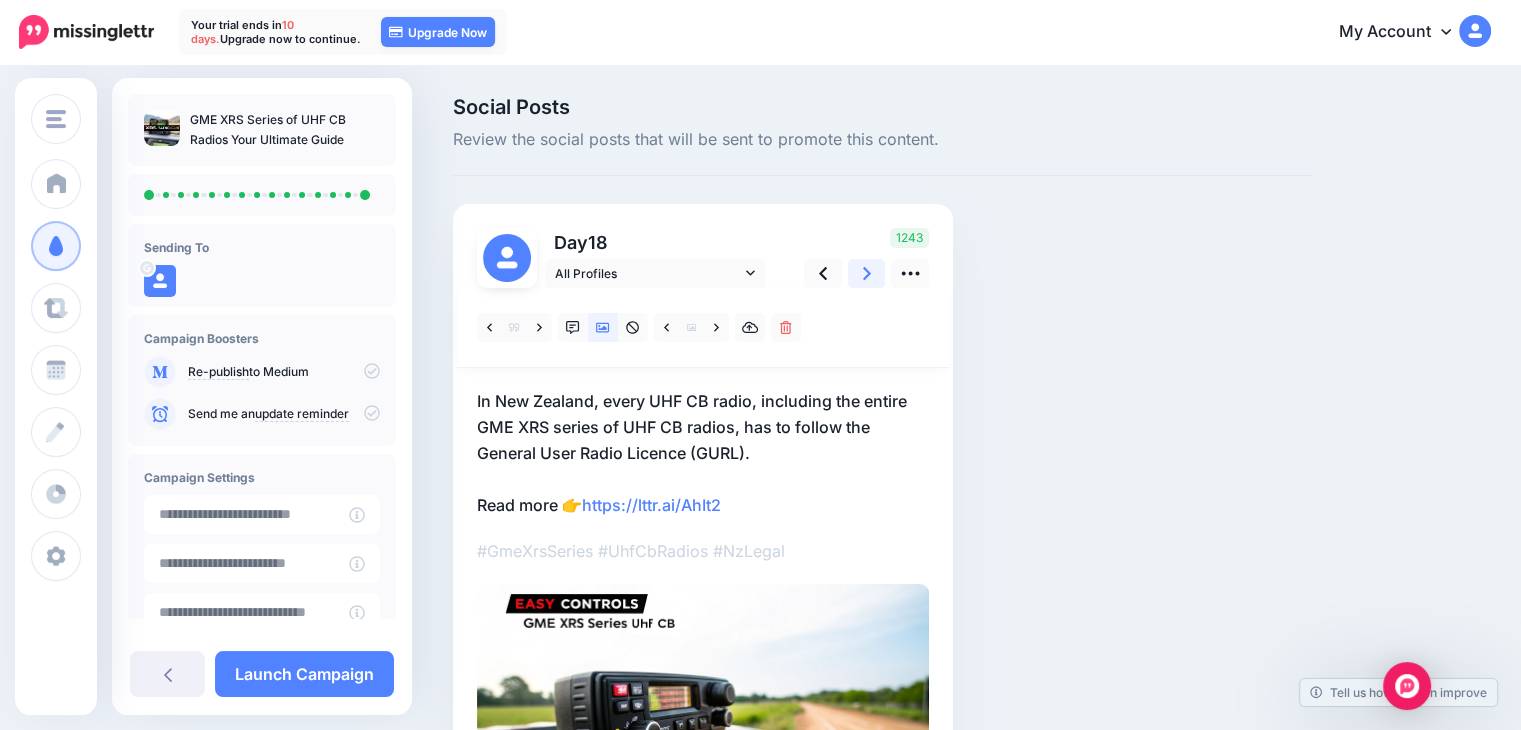 click at bounding box center (867, 273) 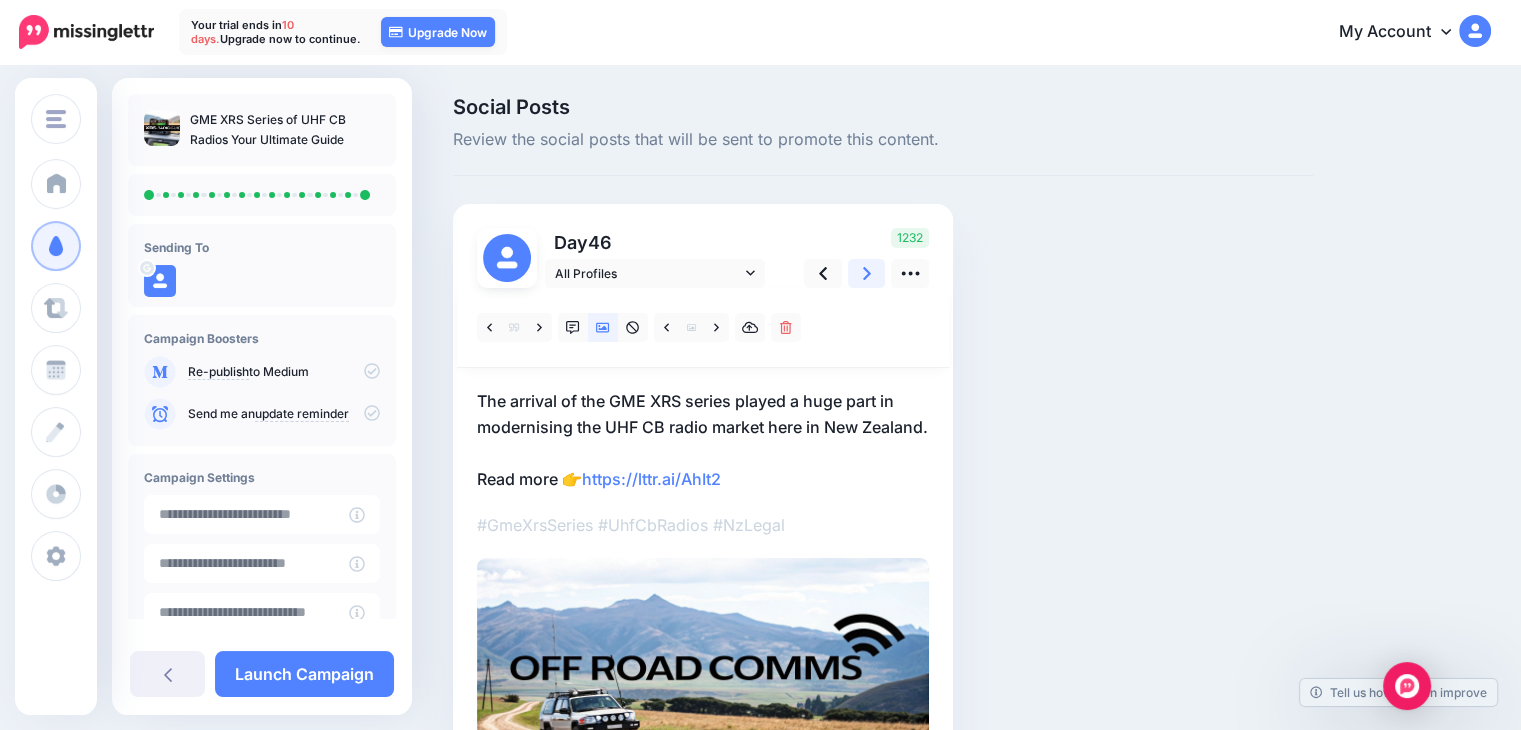 click at bounding box center (867, 273) 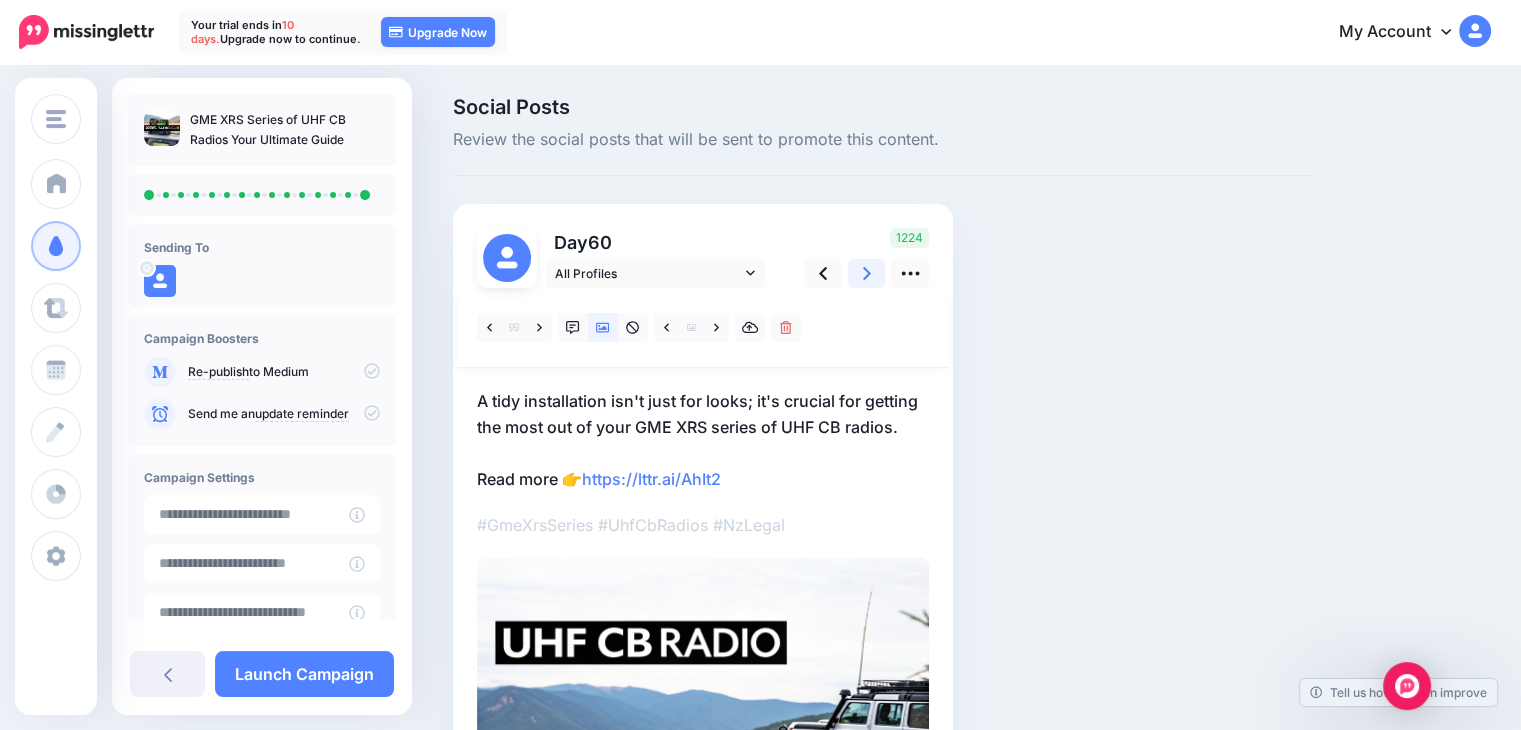 click at bounding box center (867, 273) 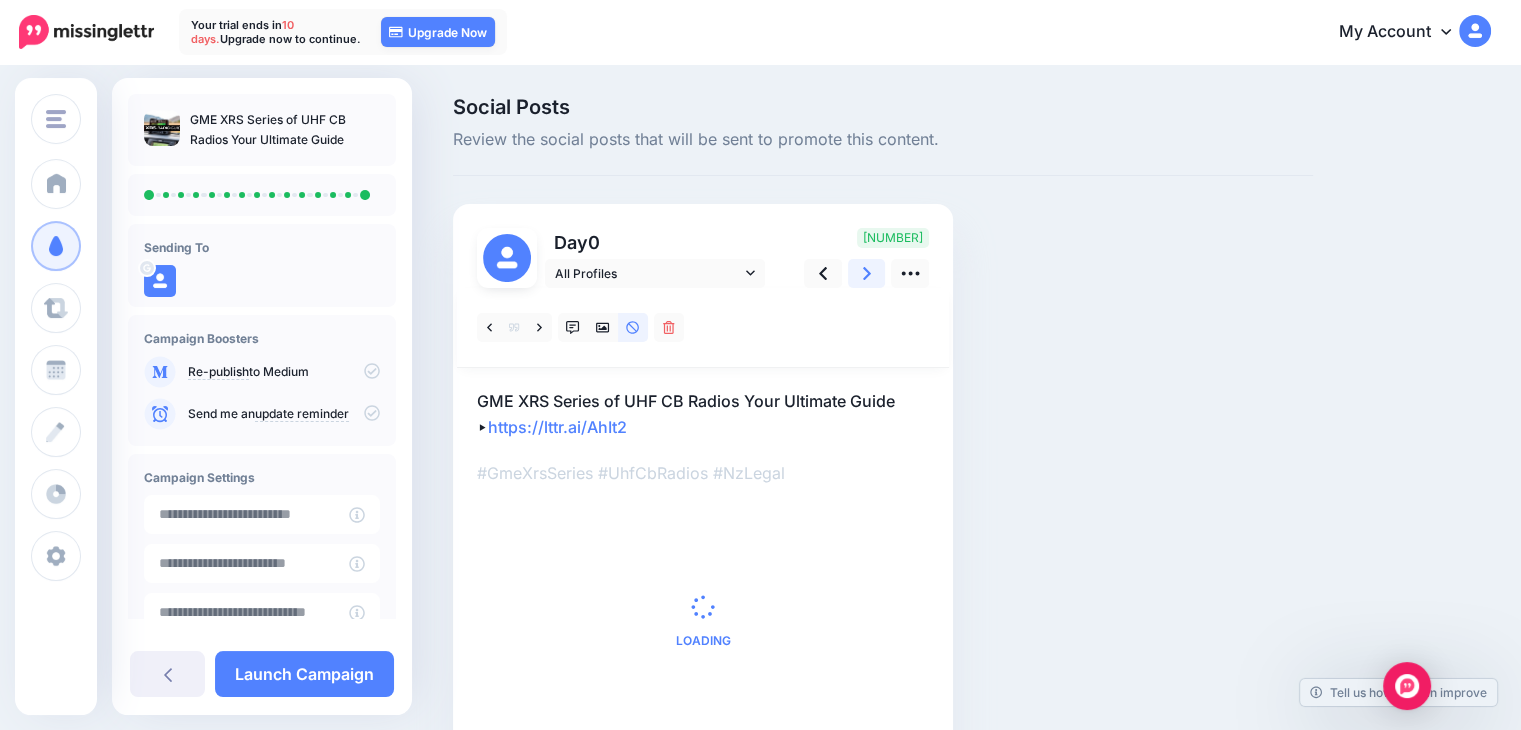 click at bounding box center (867, 273) 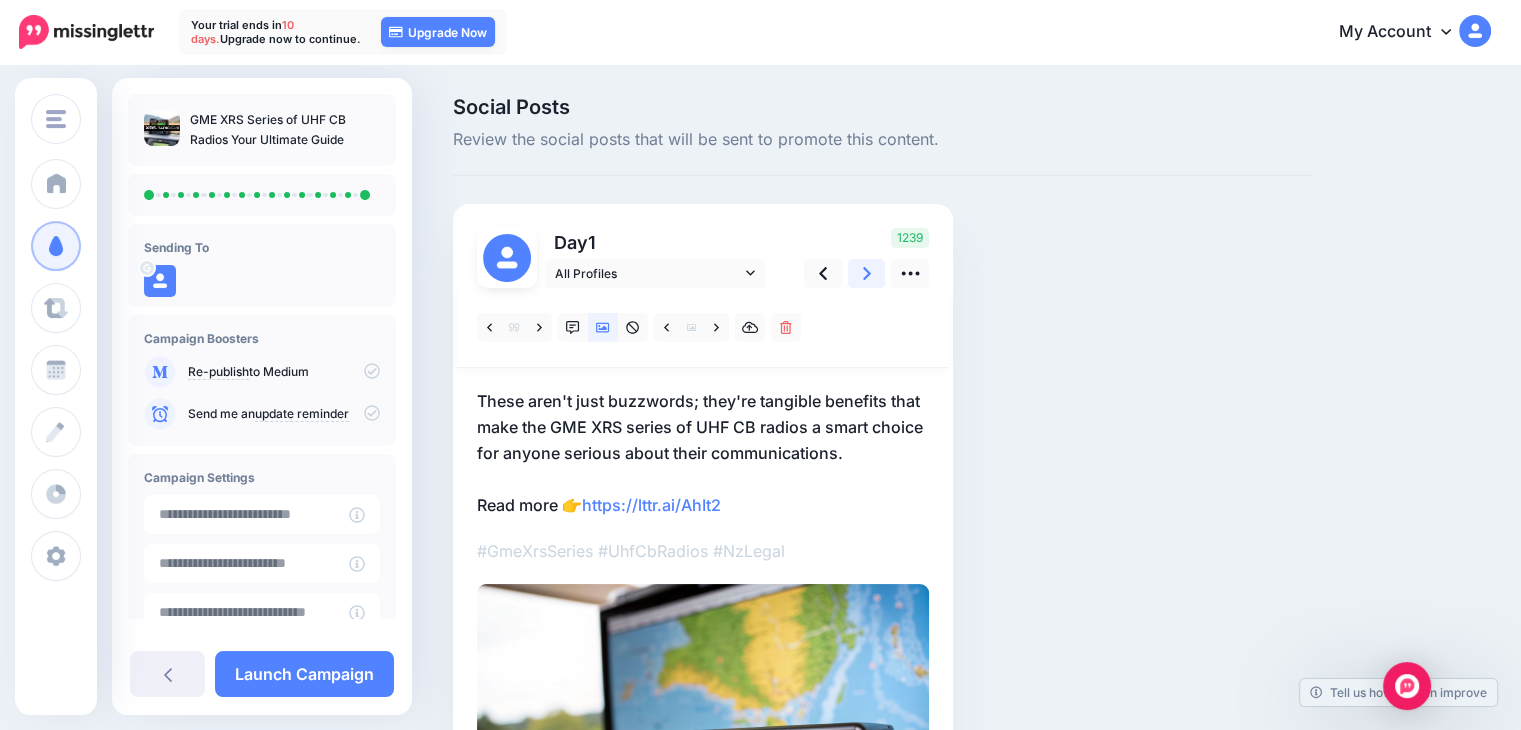 click at bounding box center [867, 273] 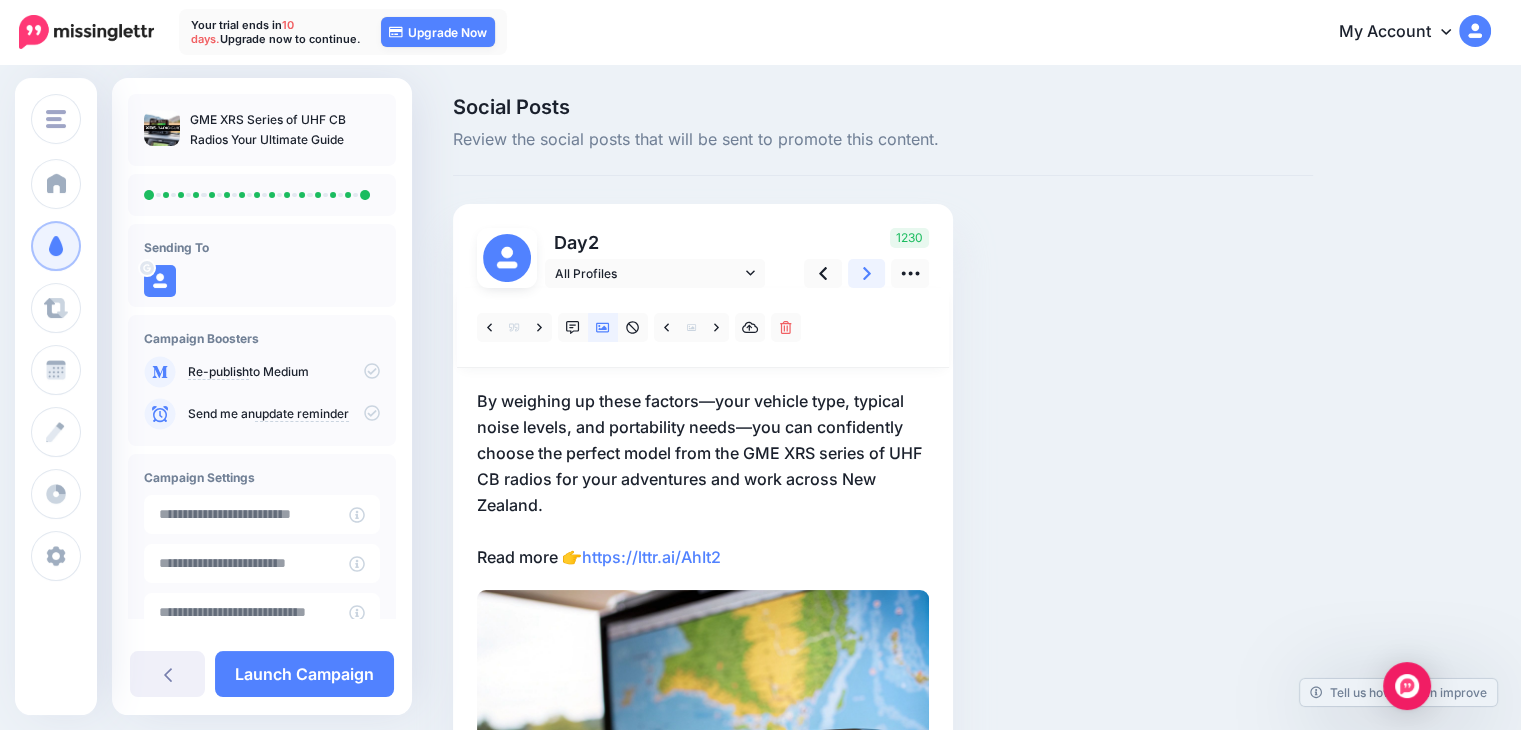 click at bounding box center [867, 273] 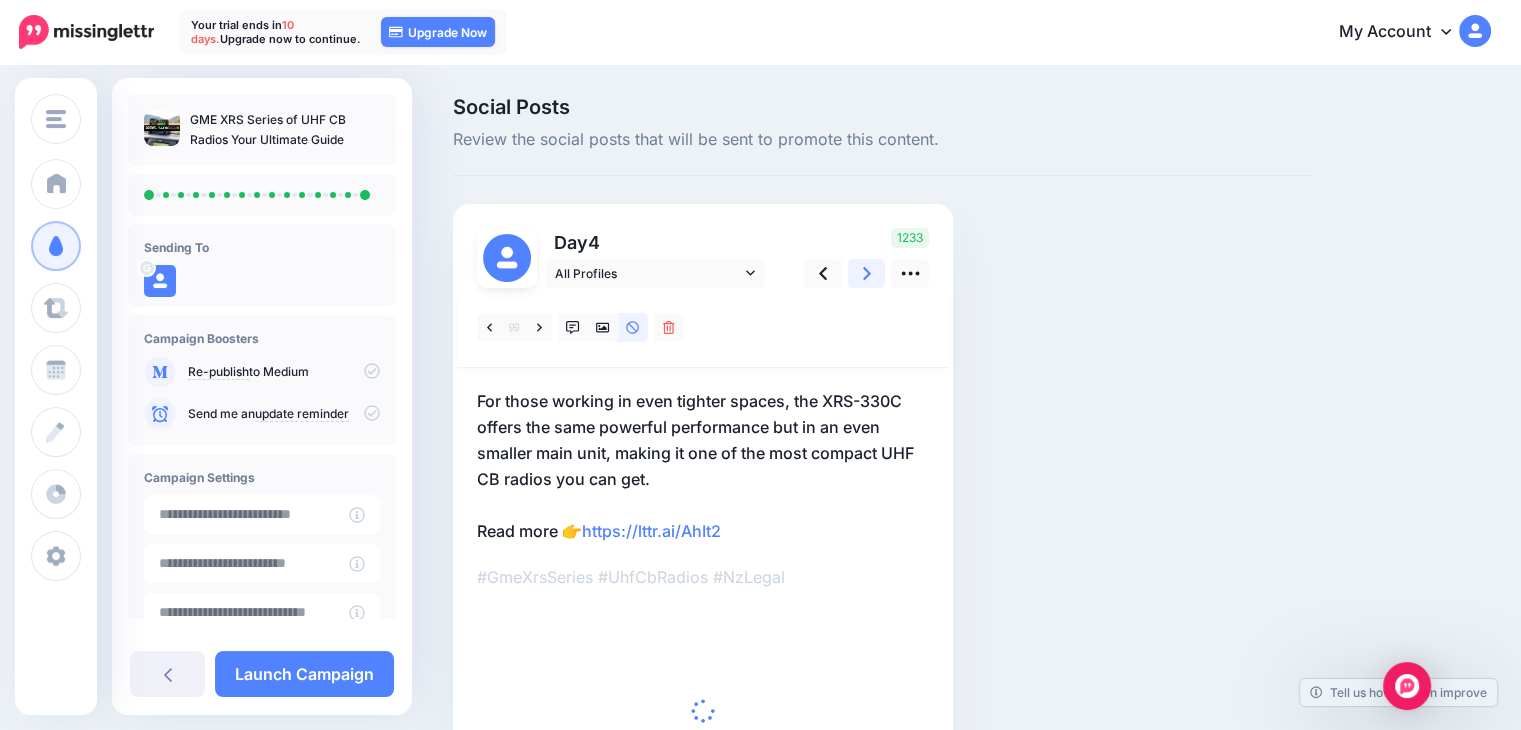 click at bounding box center (867, 273) 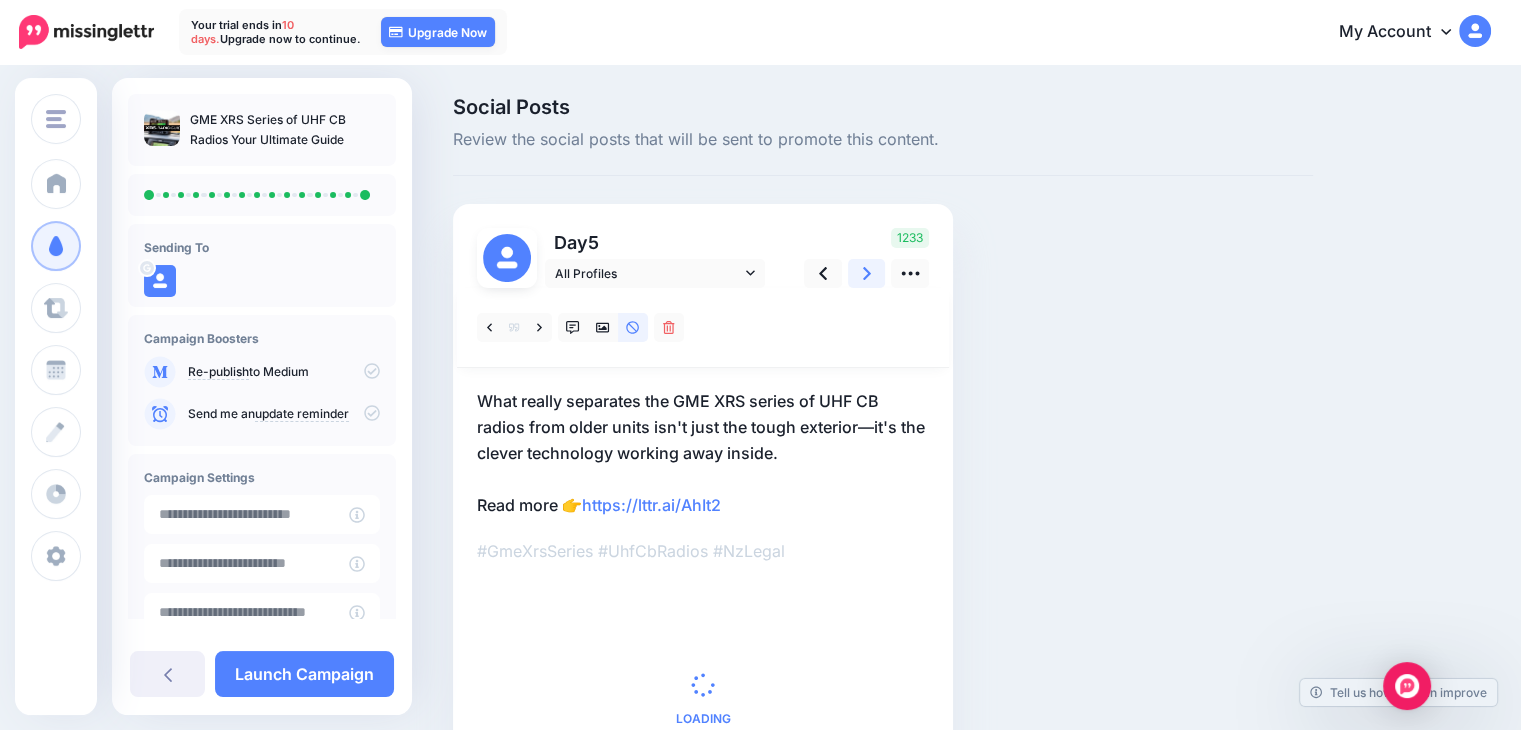 click at bounding box center [867, 273] 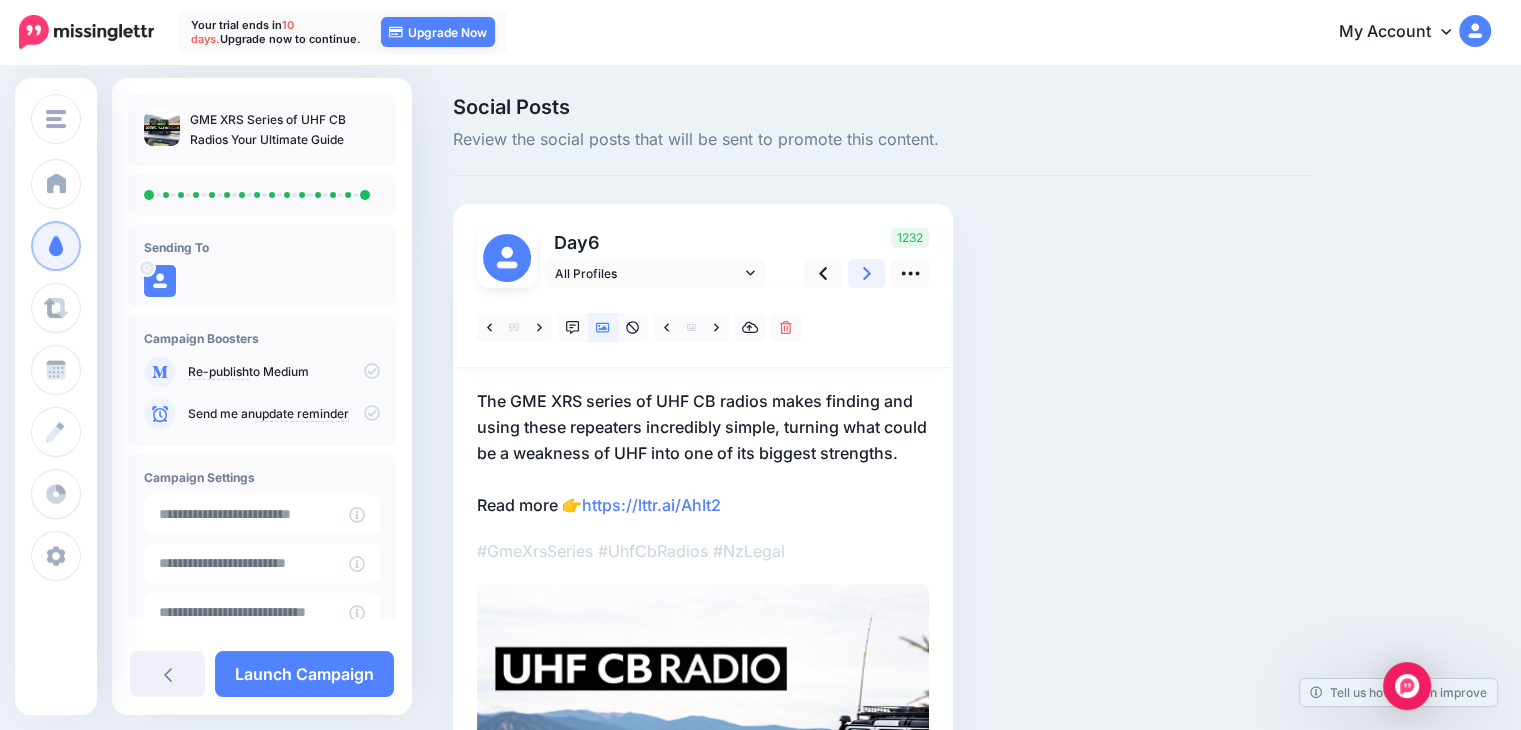 click at bounding box center (867, 273) 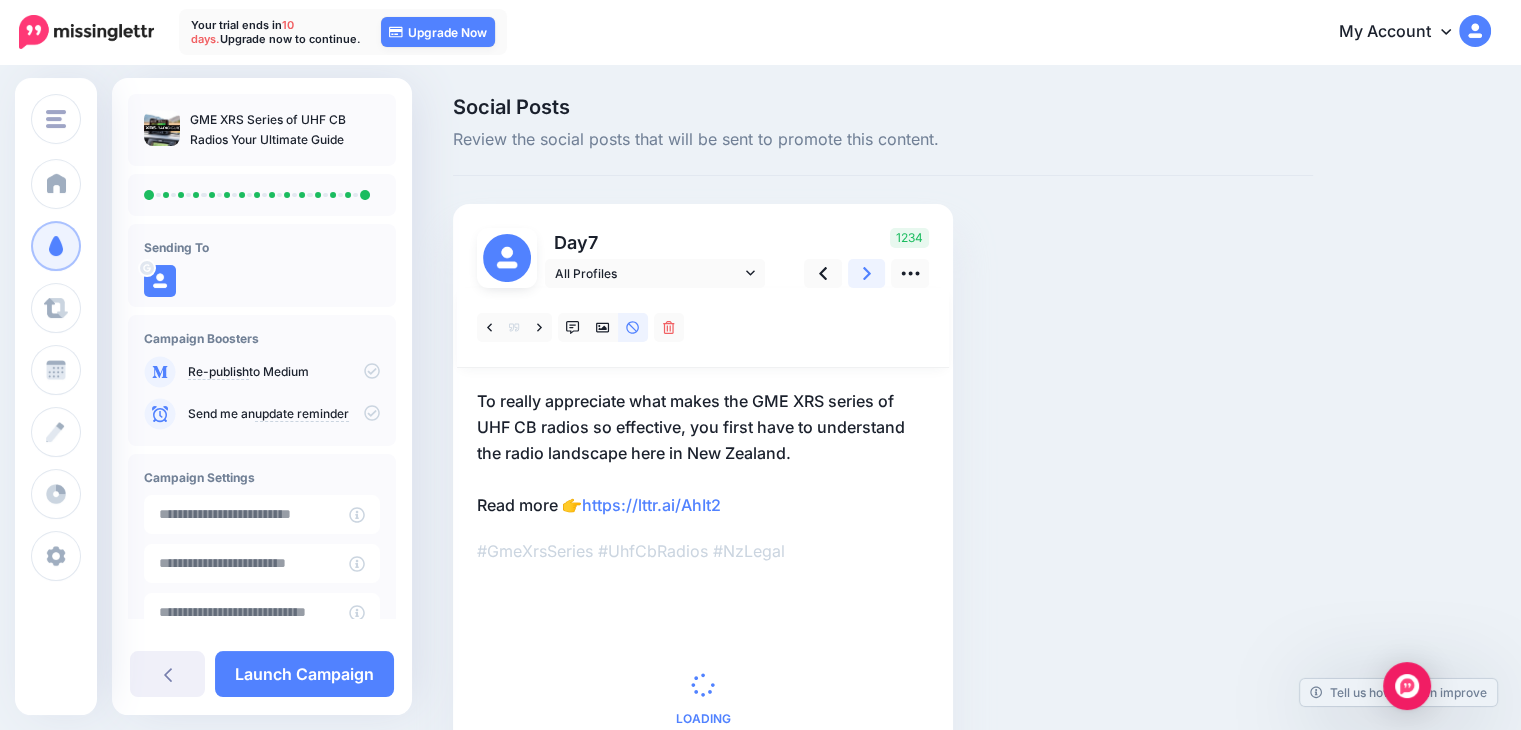 click at bounding box center [867, 273] 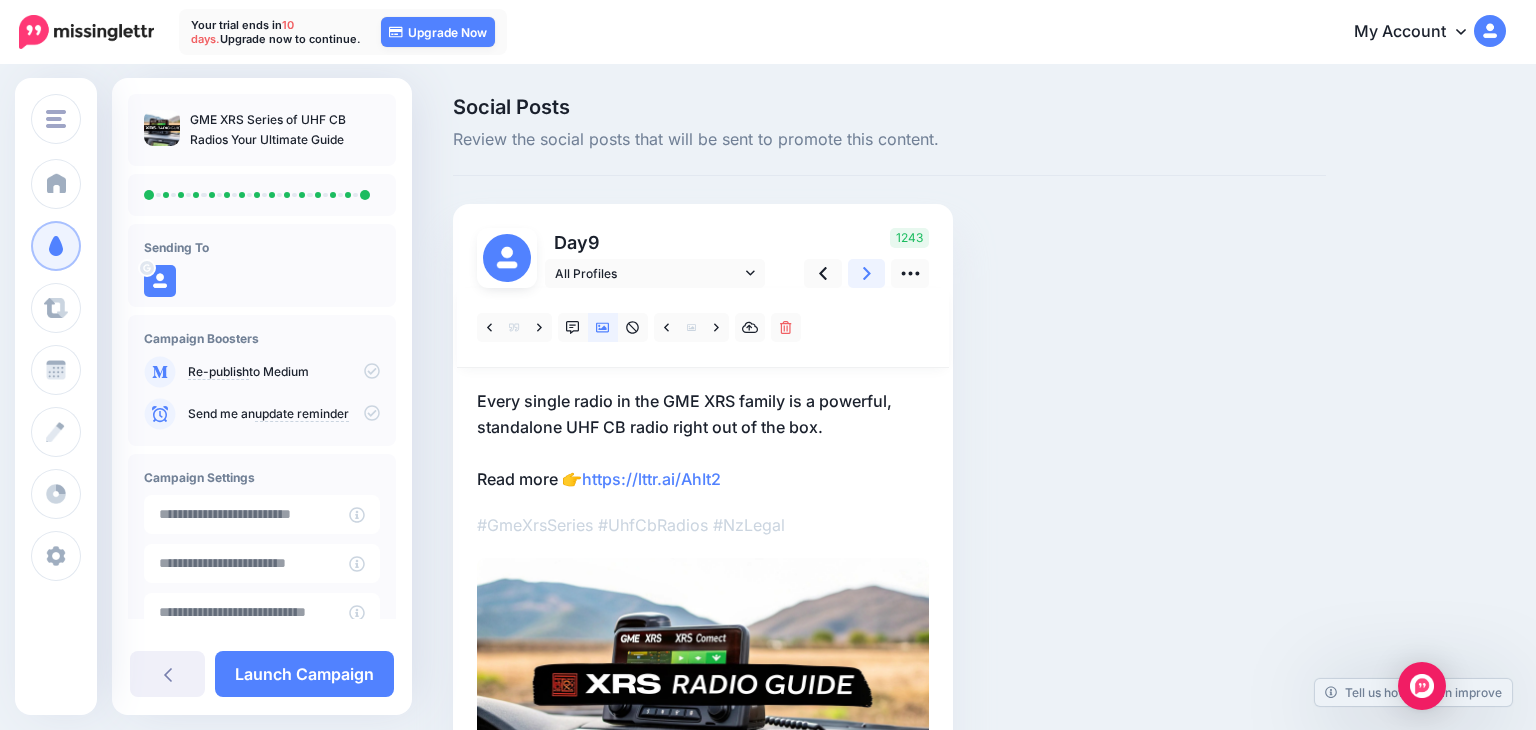 click at bounding box center (867, 273) 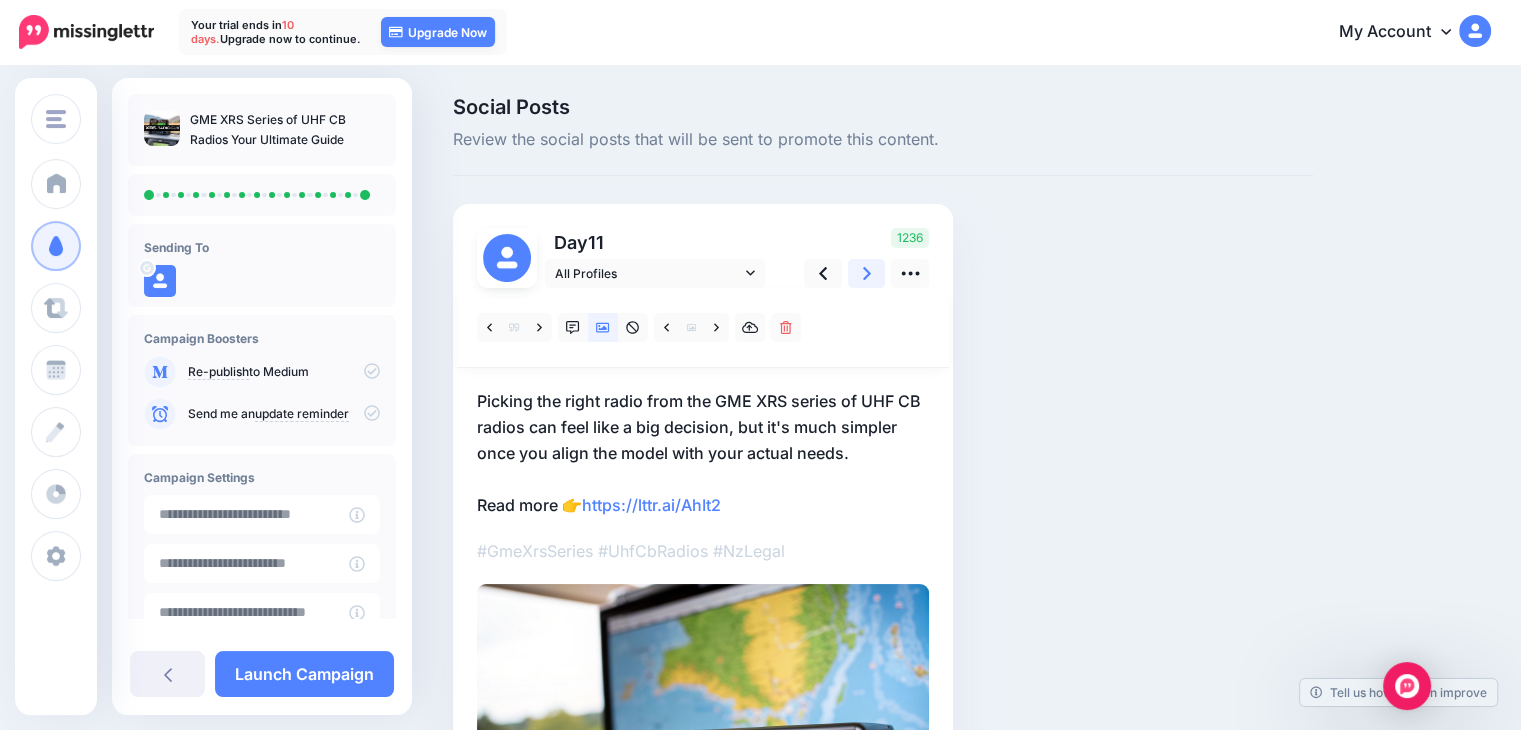 click at bounding box center [867, 273] 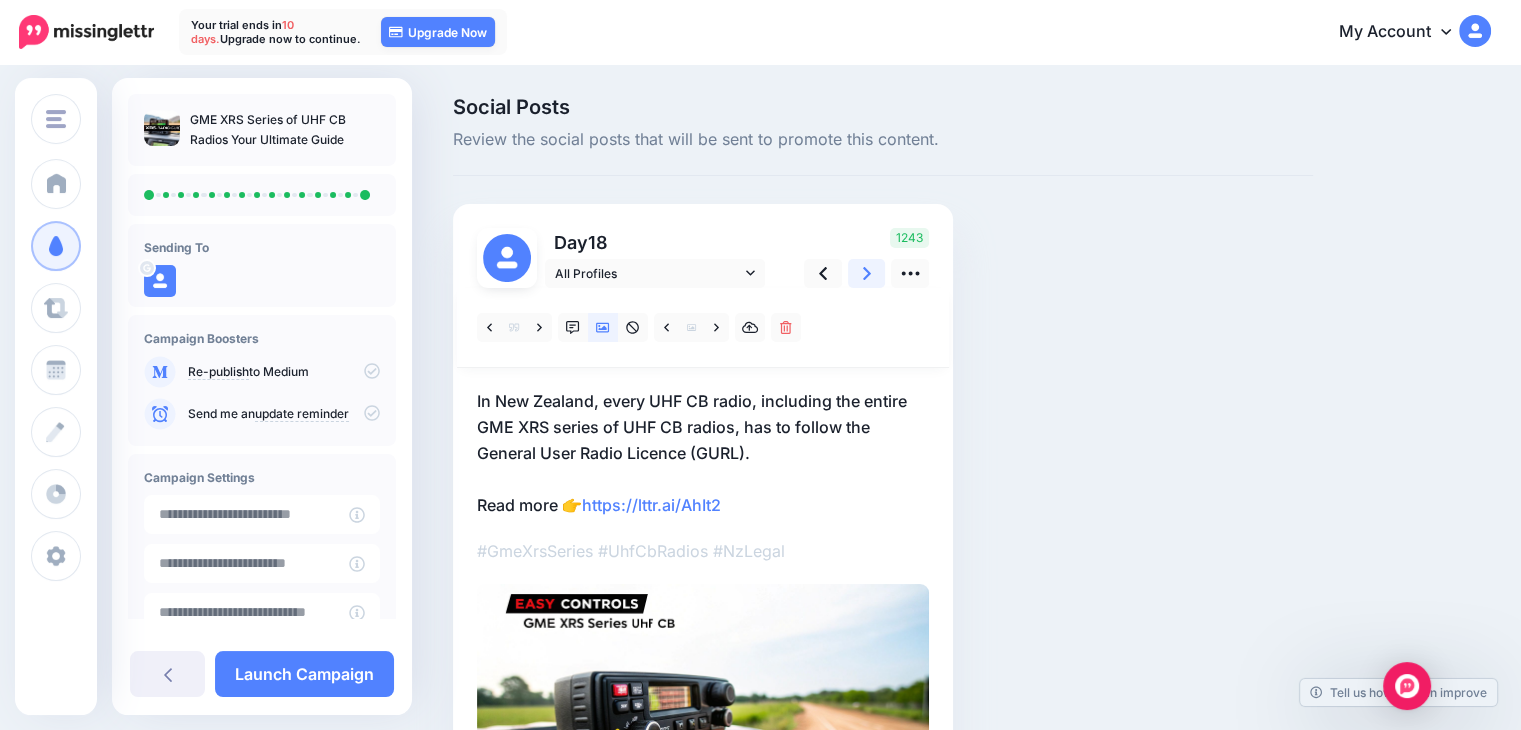 click at bounding box center (867, 273) 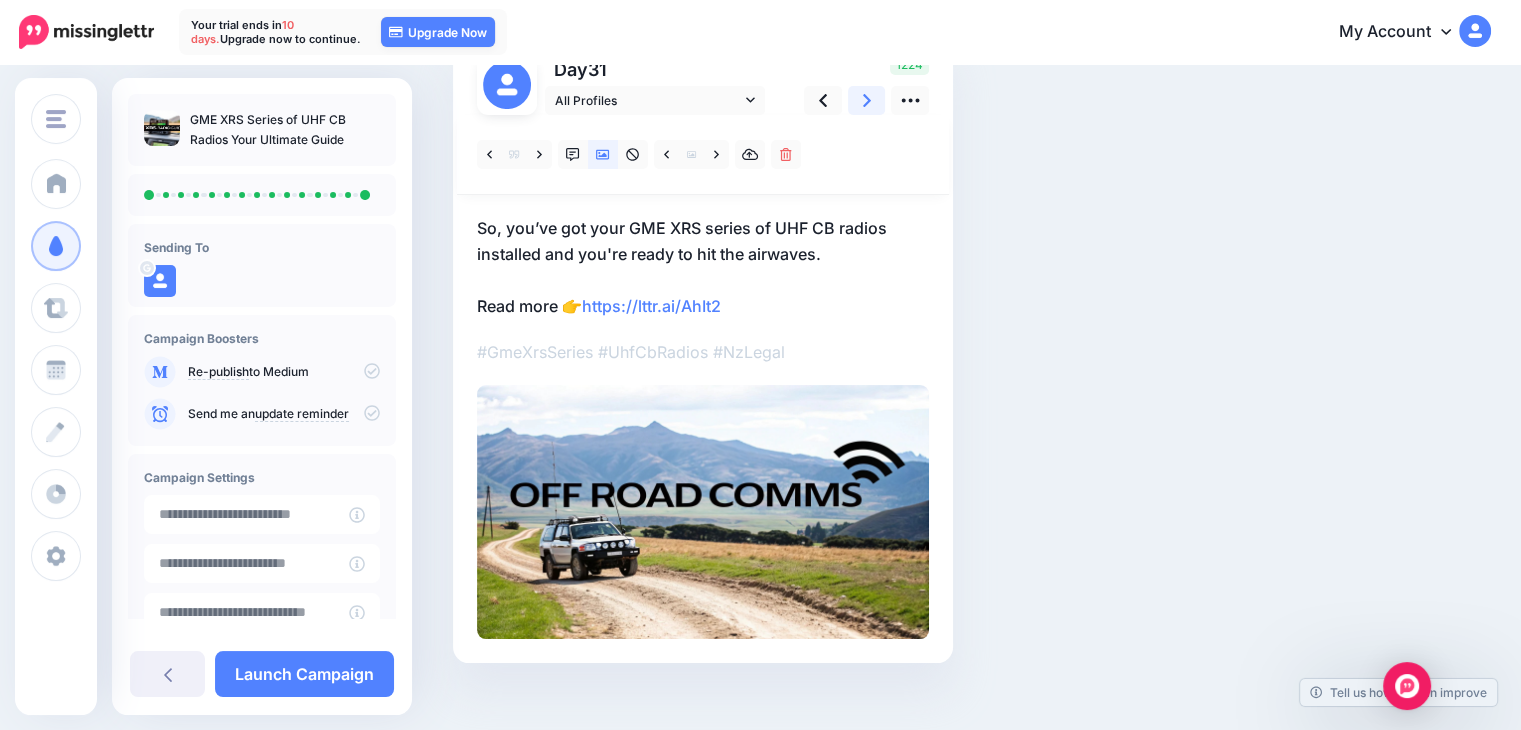 scroll, scrollTop: 196, scrollLeft: 0, axis: vertical 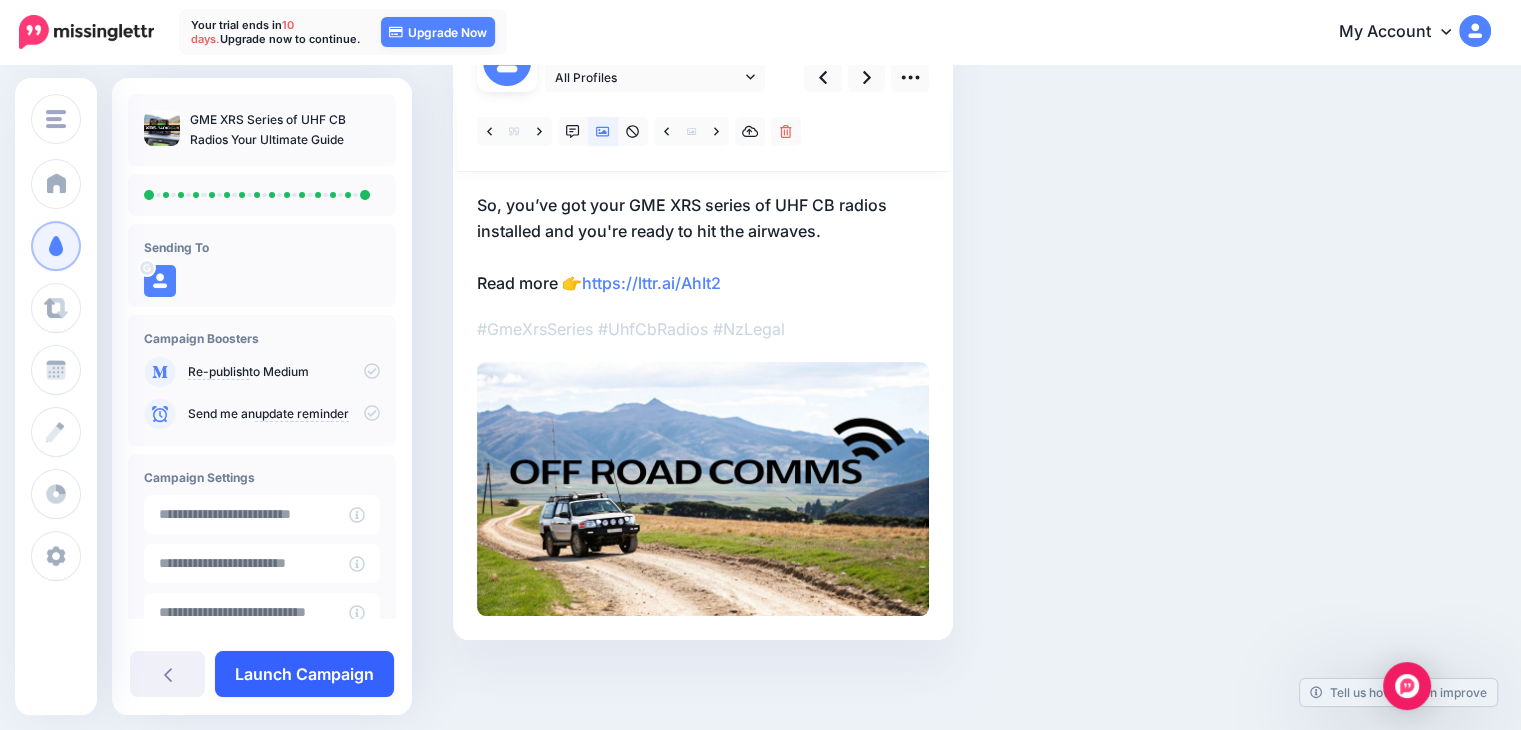 click on "Launch Campaign" at bounding box center (304, 674) 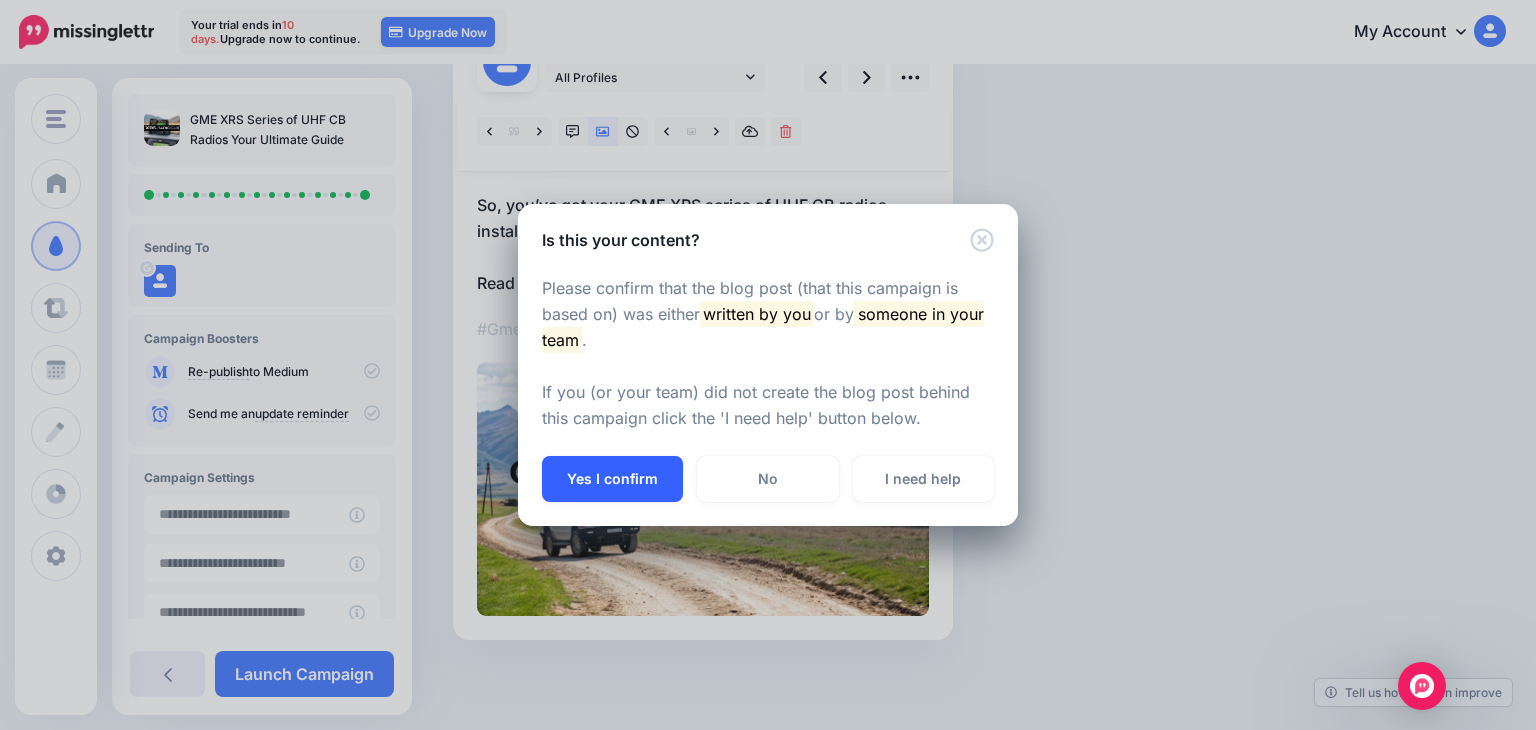 click on "Yes I confirm" at bounding box center [612, 479] 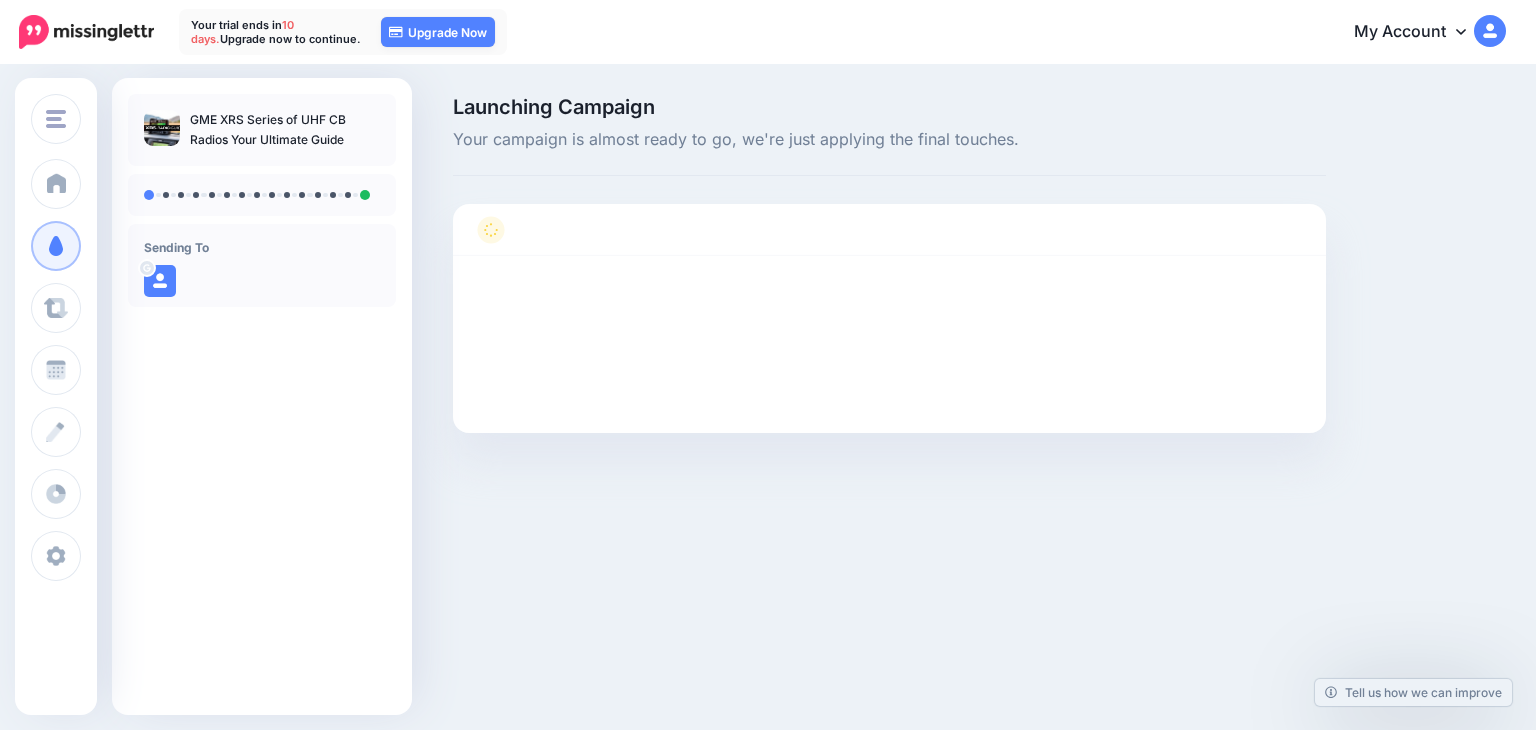scroll, scrollTop: 0, scrollLeft: 0, axis: both 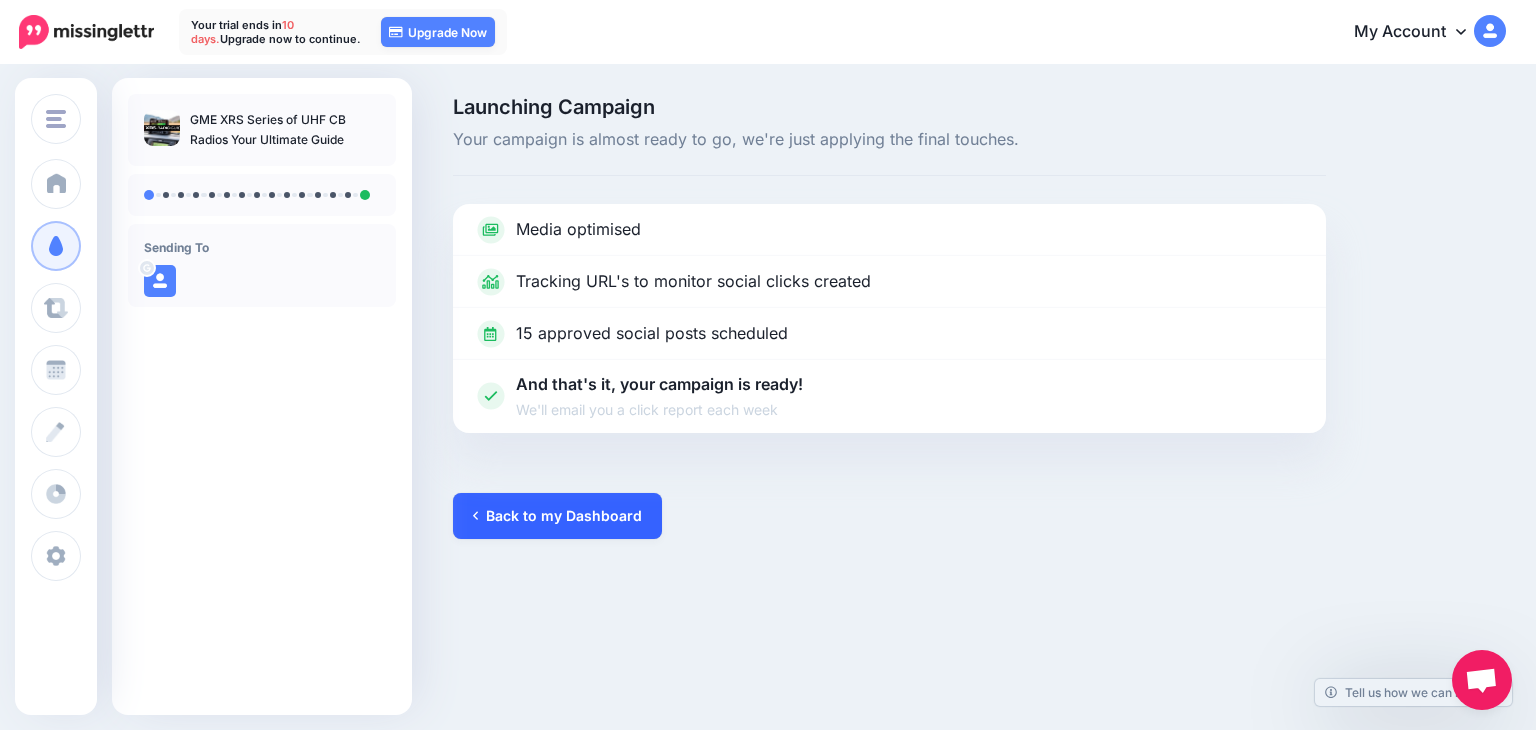 click on "Back to my Dashboard" at bounding box center (557, 516) 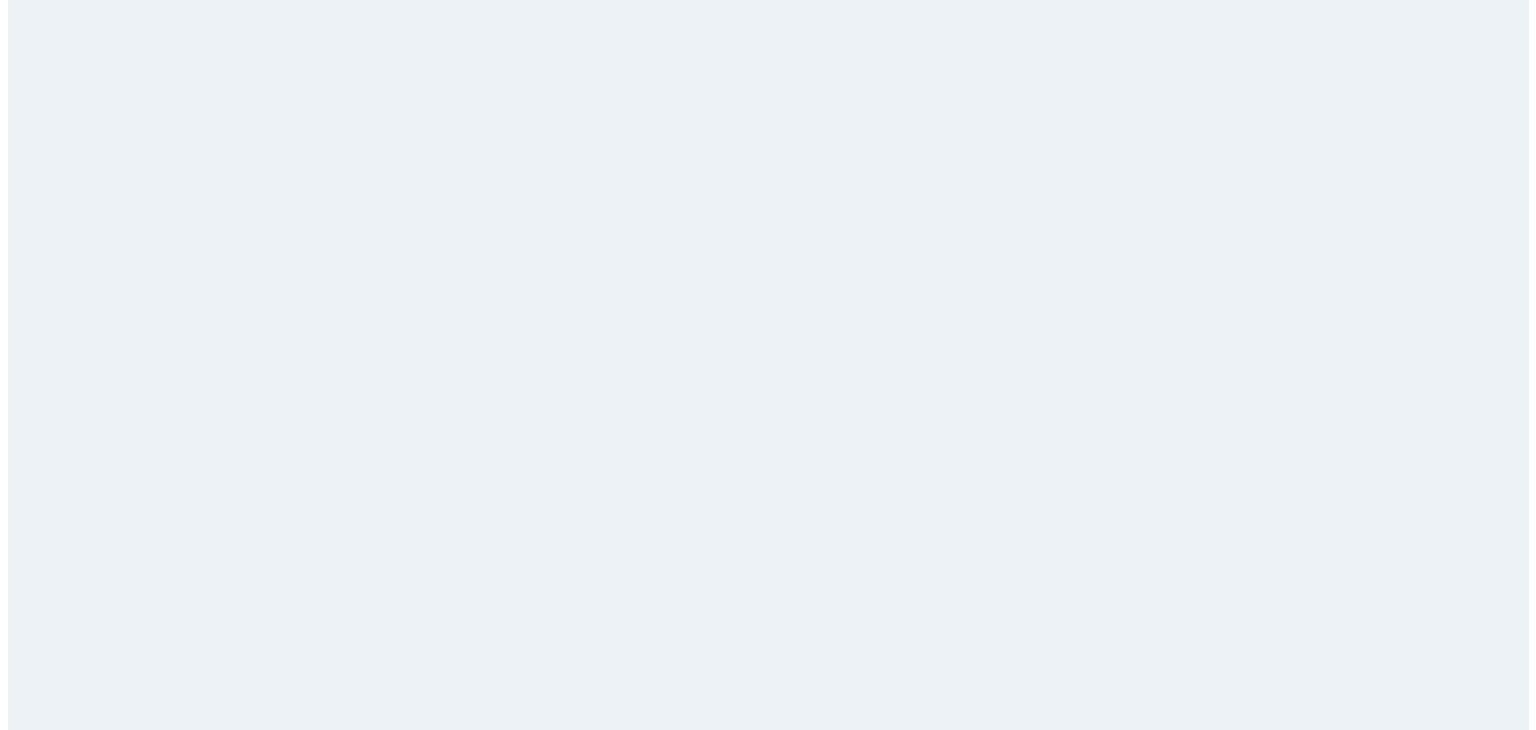 scroll, scrollTop: 0, scrollLeft: 0, axis: both 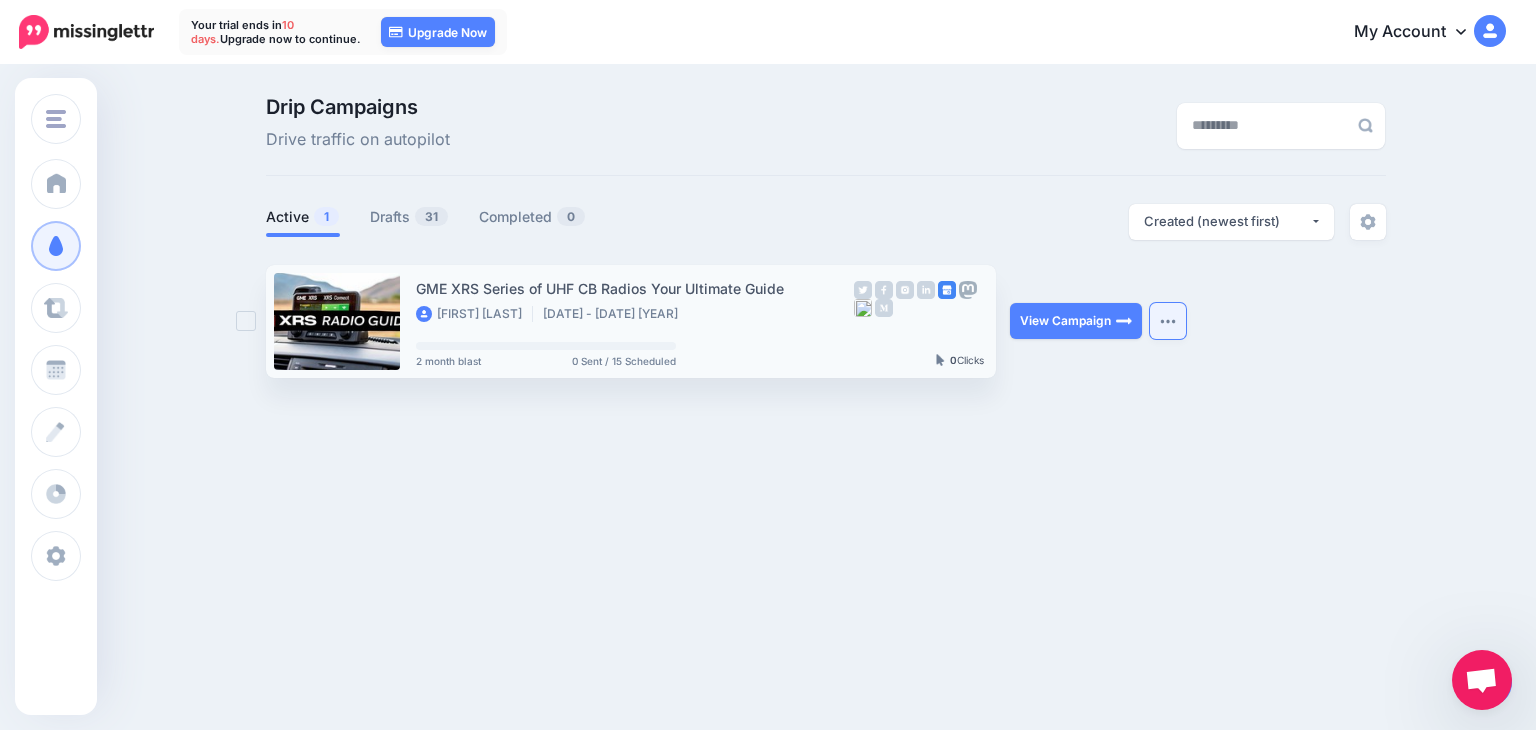 click at bounding box center [1168, 321] 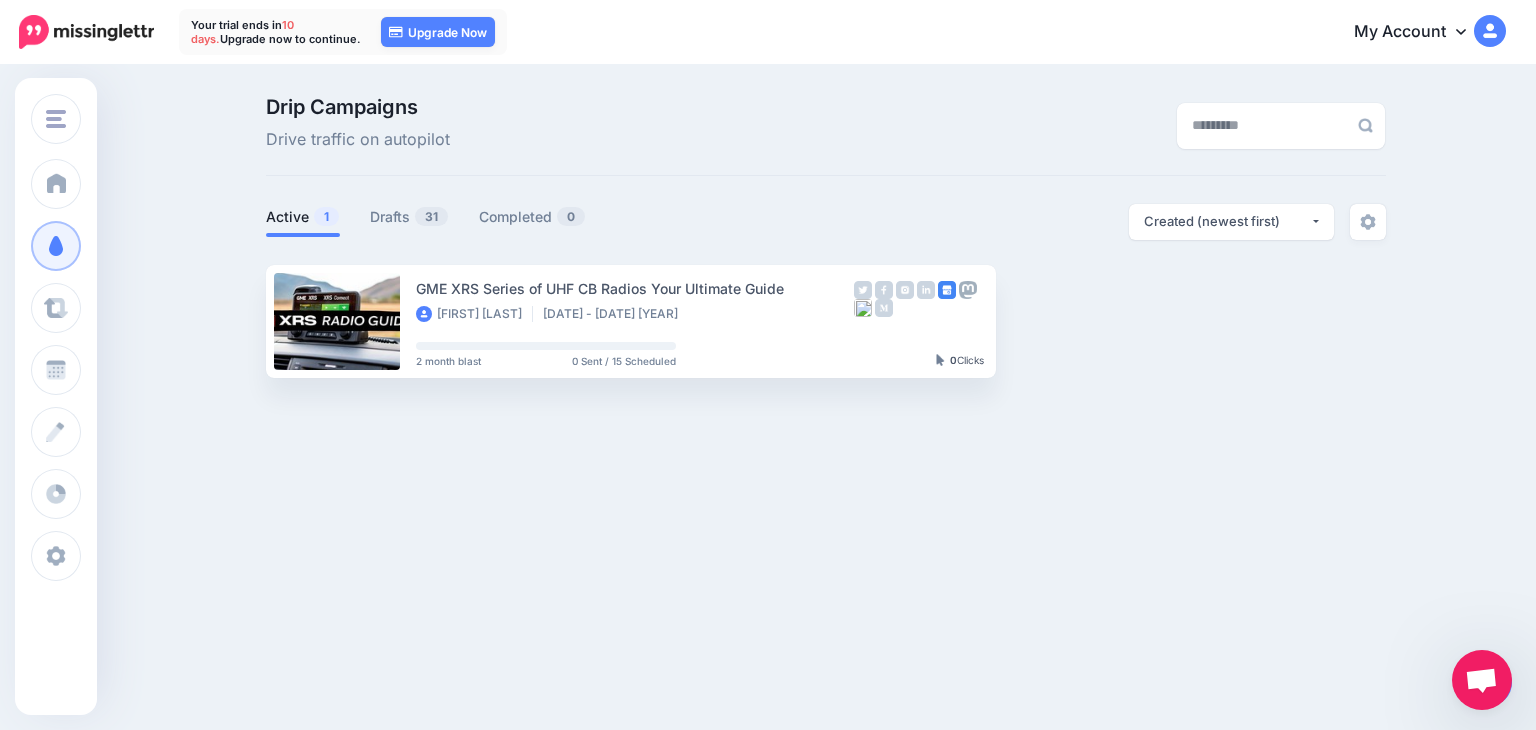 click on "GME XRS Series of UHF CB Radios Your Ultimate Guide
[FIRST] [LAST]
[DATE] - [DATE] [YEAR]
2 month blast
0 Sent / 15 Scheduled
0" at bounding box center [826, 321] 